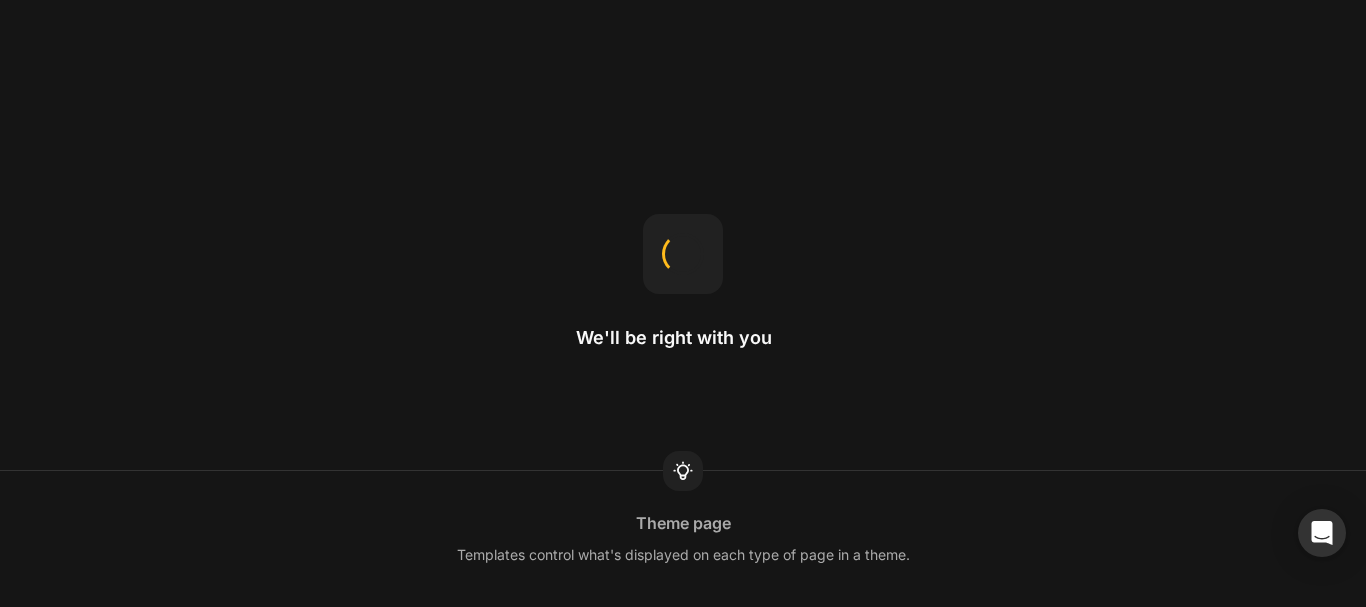scroll, scrollTop: 0, scrollLeft: 0, axis: both 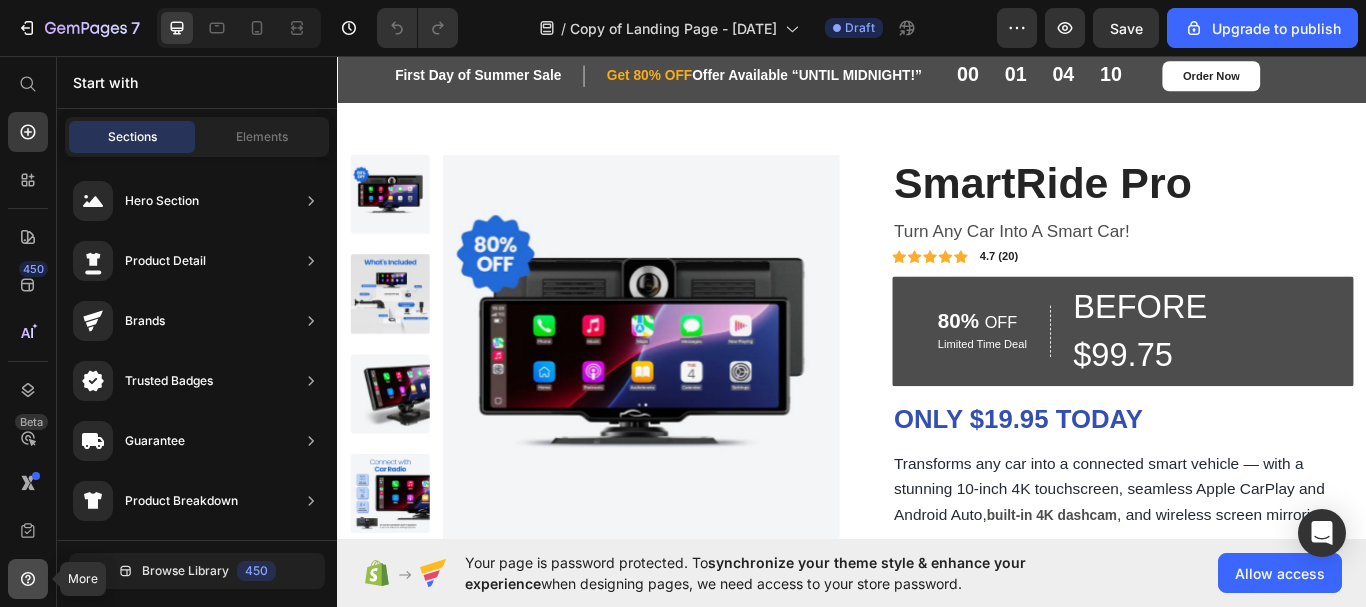 click 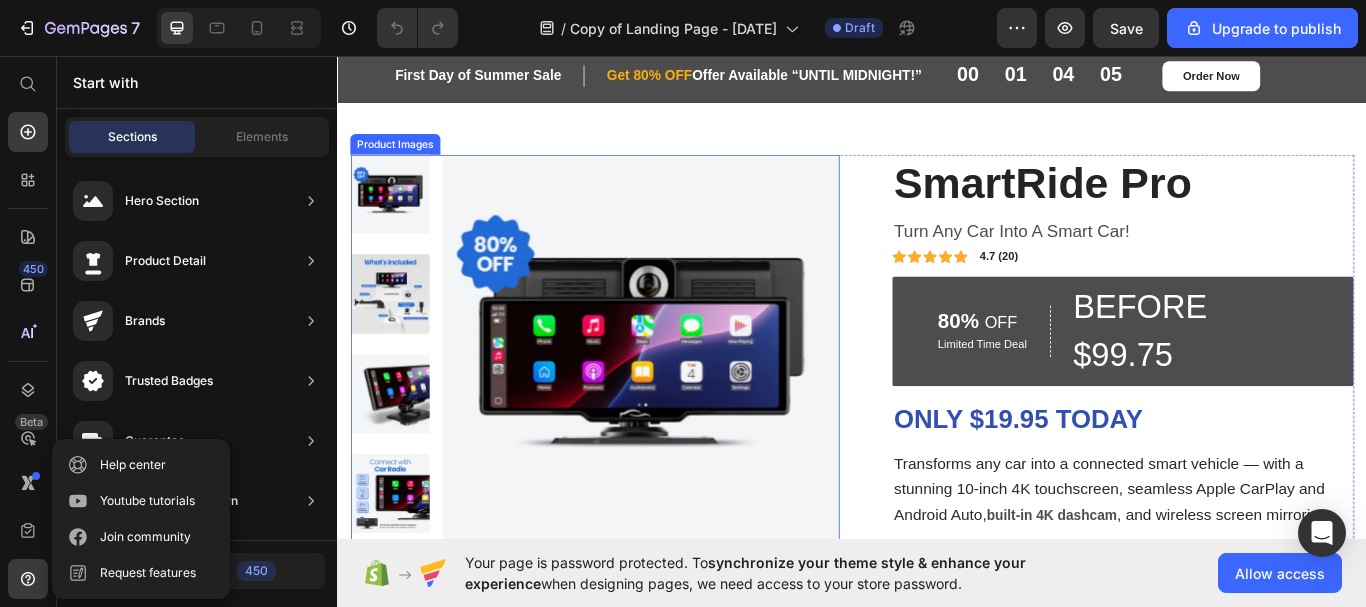 click at bounding box center (691, 403) 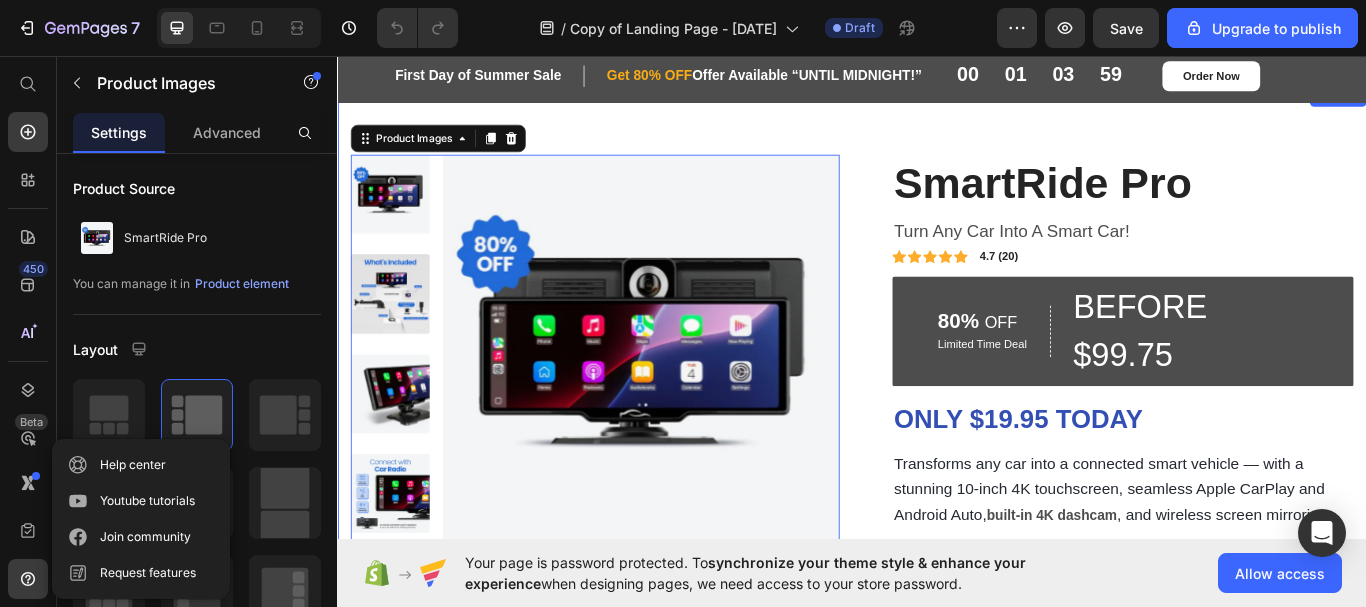 click on "Product Images   32
Icon Free shipping  Text Block
Icon Money-Back Guarantee Text Block
Icon Support 24/7 Text Block
Icon Easy Returns and Exchanges Text Block Row SmartRide Pro Product Title Turn Any Car Into A Smart Car! Text Block Icon Icon Icon Icon Icon Icon List 4.7 (20) Text Block Row 80%   OFF Text Block Limited Time Deal Text Block Row BEFORE $99.75 Text Block Row ONLY $19.95 TODAY Heading Row Transforms any car into a connected smart vehicle — with a stunning 10-inch 4K touchscreen, seamless Apple CarPlay and Android Auto,  built-in 4K dashcam , and wireless screen mirroring. Text Block Drive safer.  Stay connected. Enjoy the road like never before. Text Block
3-5 day delivery from the UK GB
In stock, ready to ship
SSL secure payment Item List Row Order Now With Discount Button Row Image Supply Is Limited!  Only 75% Text Block Stock Counter Row Row Product Section 1" at bounding box center (937, 560) 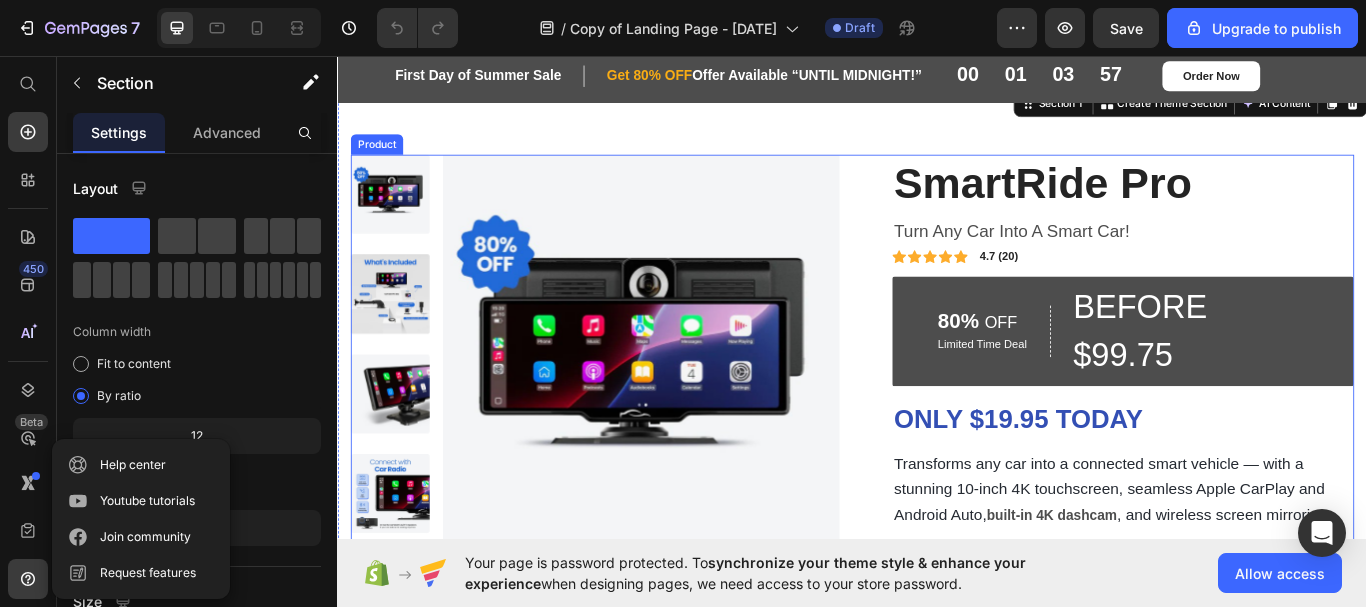 click on "Product Images
Icon Free shipping  Text Block
Icon Money-Back Guarantee Text Block
Icon Support 24/7 Text Block
Icon Easy Returns and Exchanges Text Block Row SmartRide Pro Product Title Turn Any Car Into A Smart Car! Text Block Icon Icon Icon Icon Icon Icon List 4.7 (20) Text Block Row 80%   OFF Text Block Limited Time Deal Text Block Row BEFORE $99.75 Text Block Row ONLY $19.95 TODAY Heading Row Transforms any car into a connected smart vehicle — with a stunning 10-inch 4K touchscreen, seamless Apple CarPlay and Android Auto,  built-in 4K dashcam , and wireless screen mirroring. Text Block Drive safer.  Stay connected. Enjoy the road like never before. Text Block
3-5 day delivery from the UK GB
In stock, ready to ship
SSL secure payment Item List Row Order Now With Discount Button Row Image Supply Is Limited!  Only 75% Text Block Stock Counter Row Row Product" at bounding box center (937, 568) 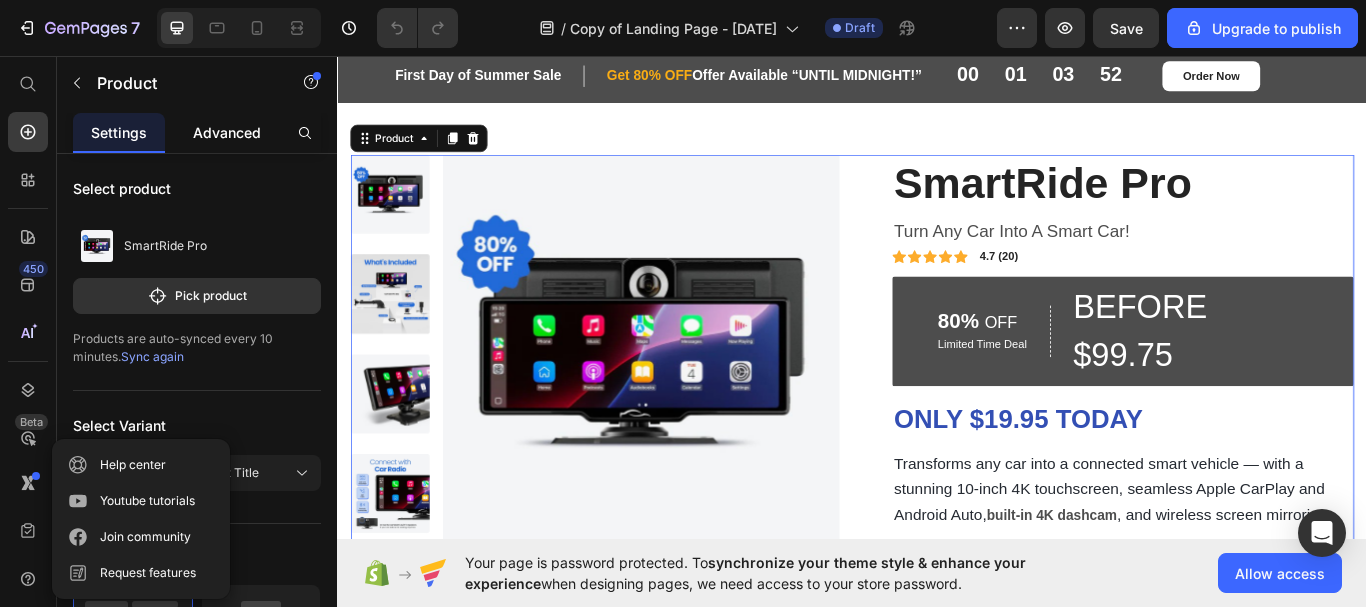 click on "Advanced" at bounding box center (227, 132) 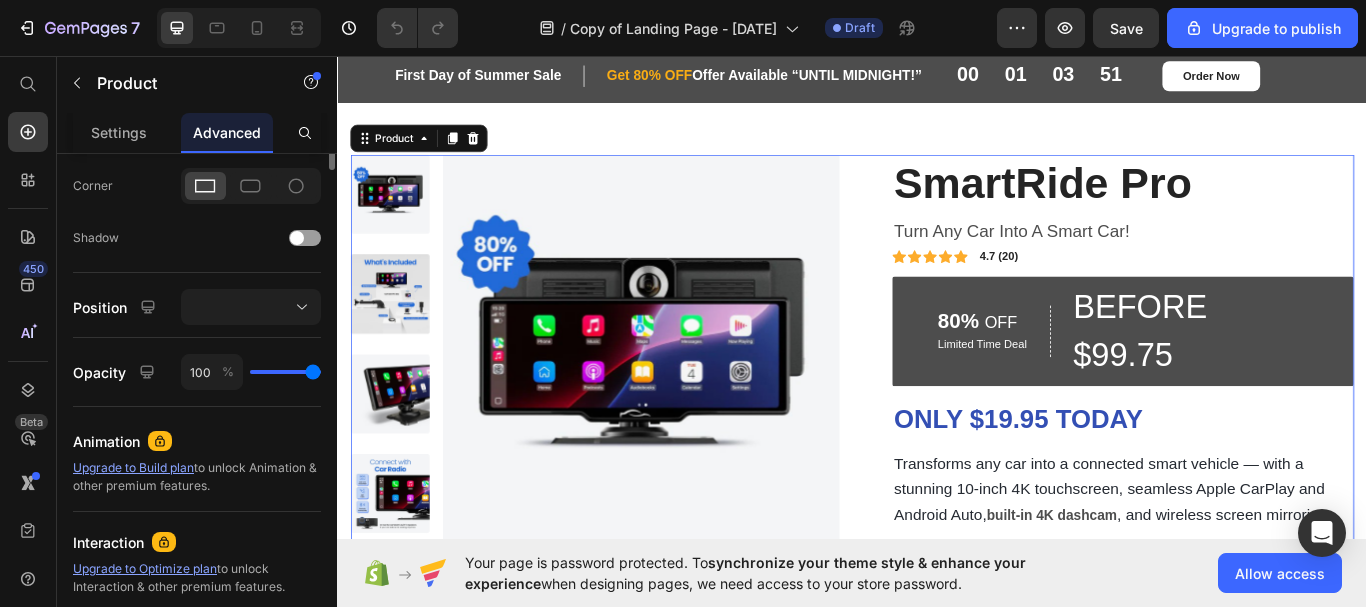 scroll, scrollTop: 795, scrollLeft: 0, axis: vertical 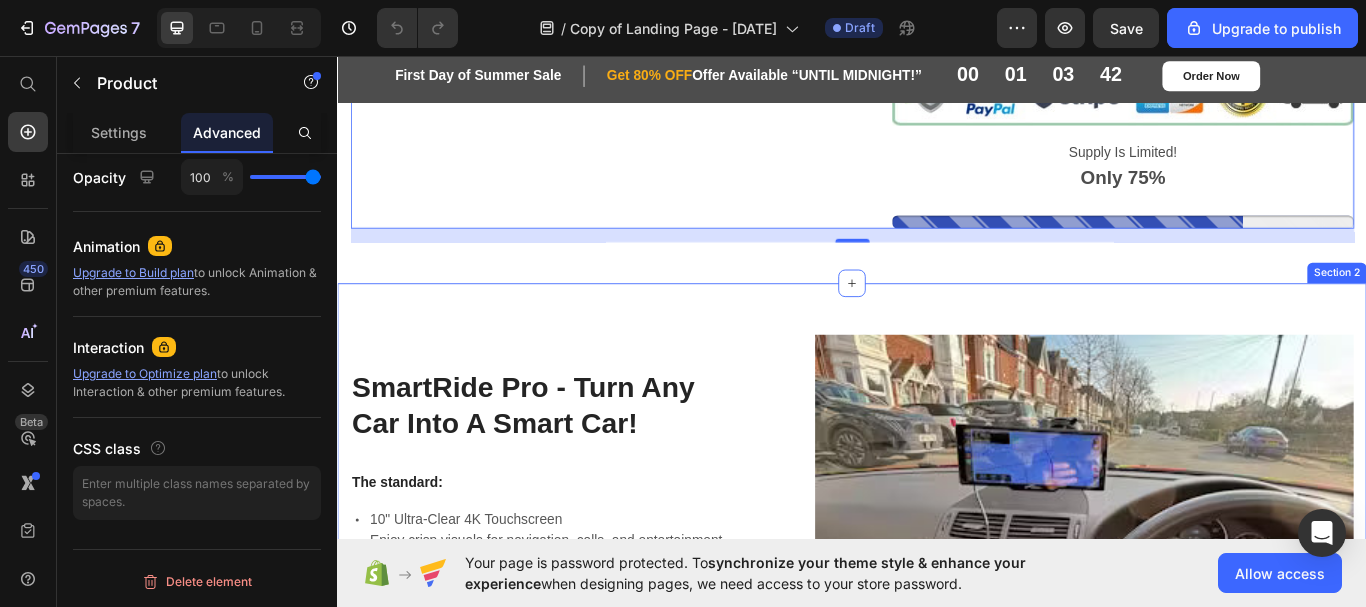click on "SmartRide Pro - Turn Any Car Into A Smart Car! Heading The standard: Text Block
10" Ultra-Clear 4K Touchscreen Enjoy crisp visuals for navigation, calls, and entertainment — all at your fingertips.
Built-in Apple CarPlay and Android Auto Access your favorite apps, music, texts, and maps safely with hands-free voice commands. Item List Order Now Button Image Row Lorem ipsum dolor sit amet consectetur adipiscing Heading Image SmartRide Pro - Turn Any Car Into A Smart Car! Heading 4K Front and Rear Dashcam Protect yourself with crystal-clear footage automatically recorded while you drive. Text Block Wireless Screen Mirroring Mirror your smartphone for full control of videos, apps, and more — no messy cables required. Text Block Simple 5-Minute Install No complicated wiring or tools needed. Set it up and hit the road! Text Block Order Now Button Row Row SmartRide Pro - Turn Any Car Into A Smart Car! Heading The standard: Text Block
Hands-Free Voice Control Image" at bounding box center [937, 1176] 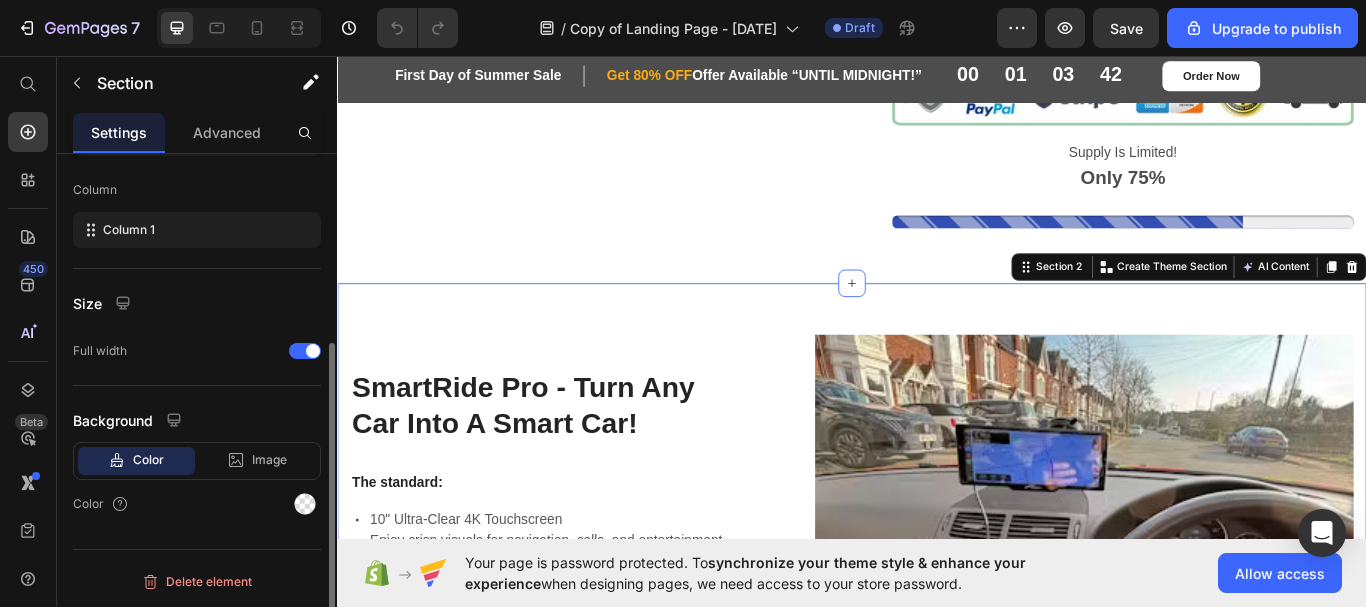 scroll, scrollTop: 0, scrollLeft: 0, axis: both 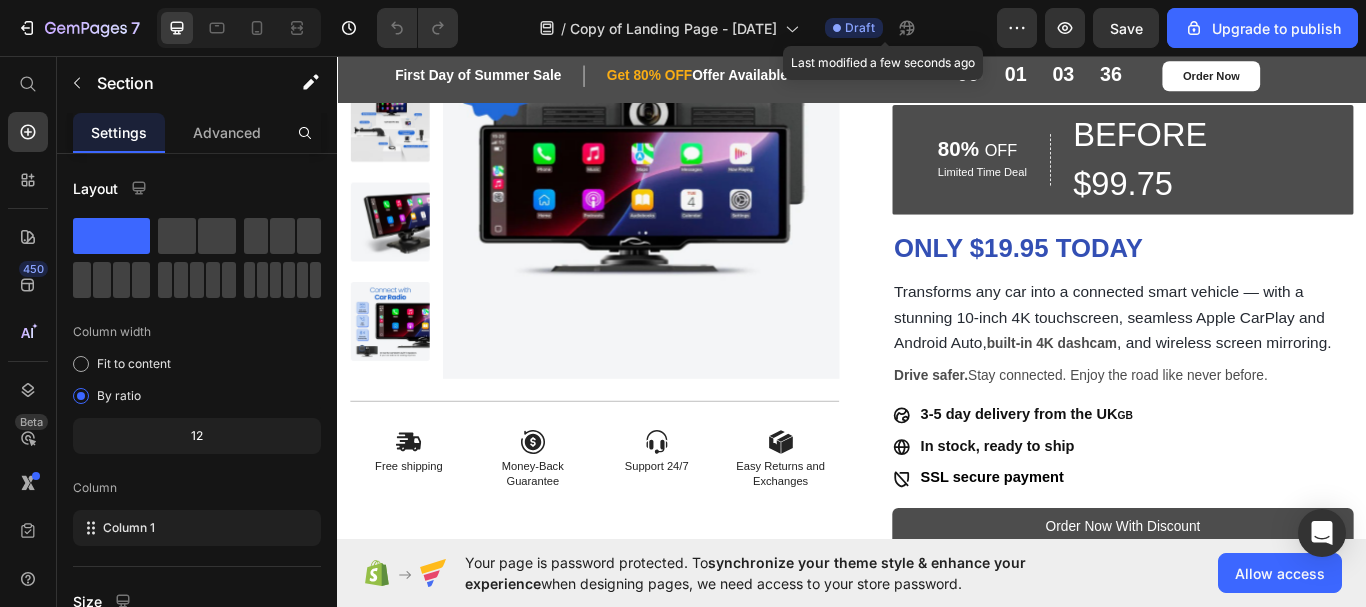 click on "Draft" at bounding box center [860, 28] 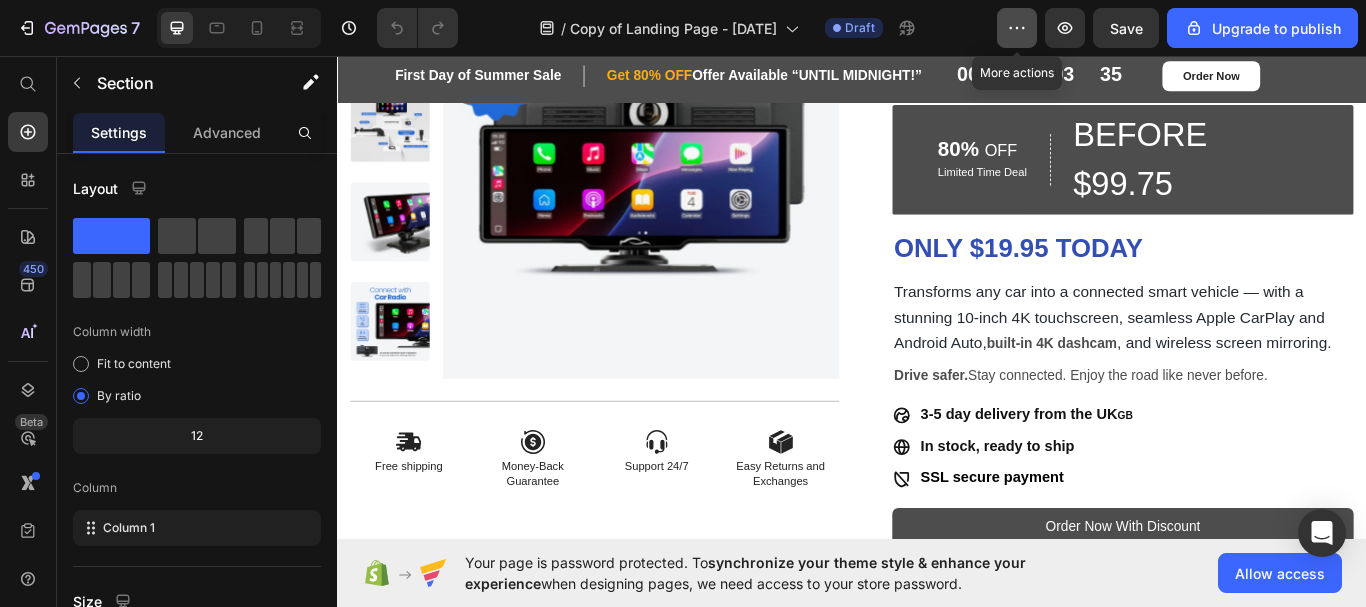 click 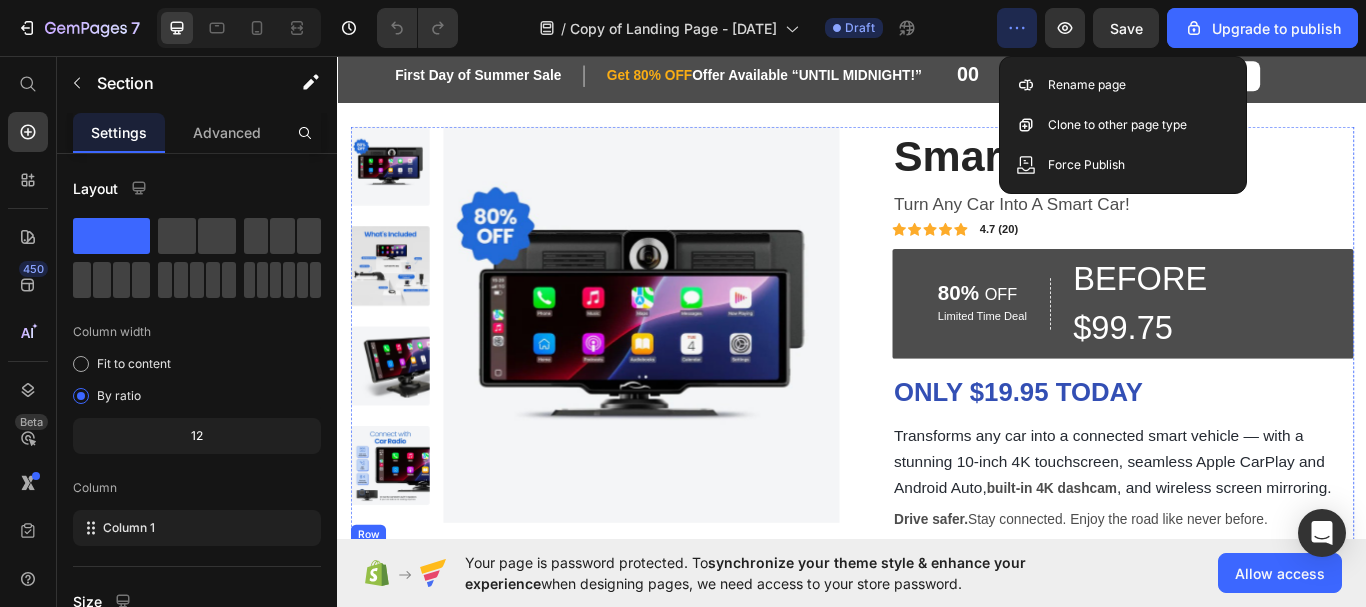 scroll, scrollTop: 0, scrollLeft: 0, axis: both 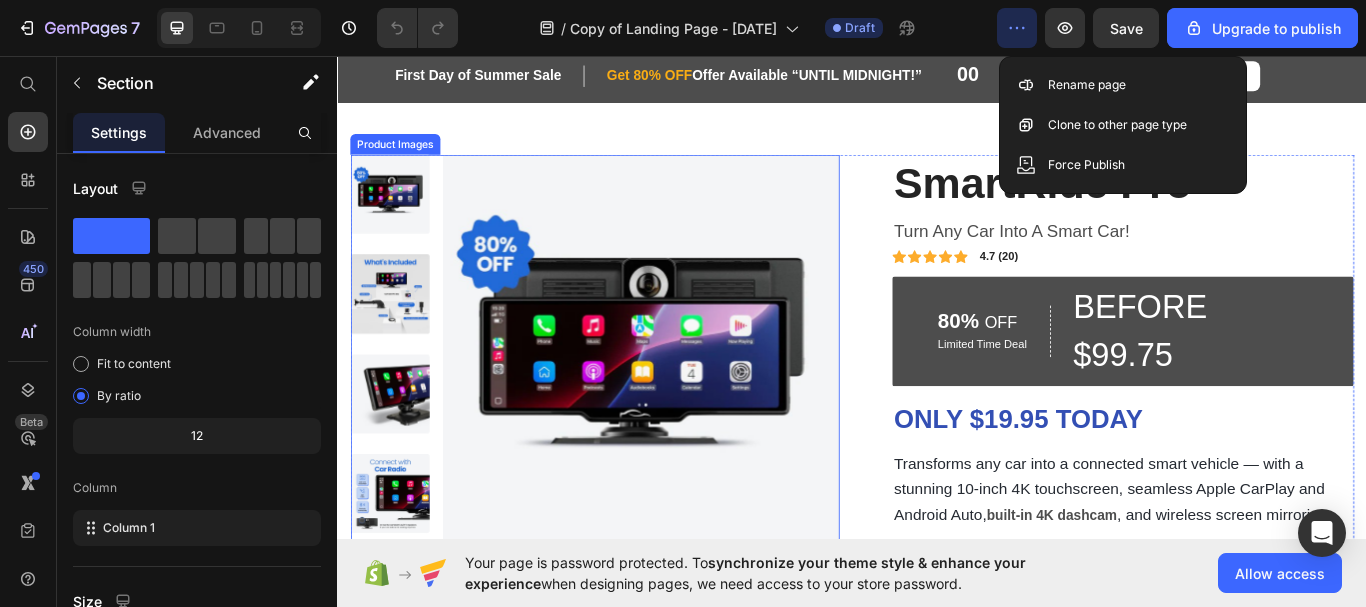 click at bounding box center (691, 403) 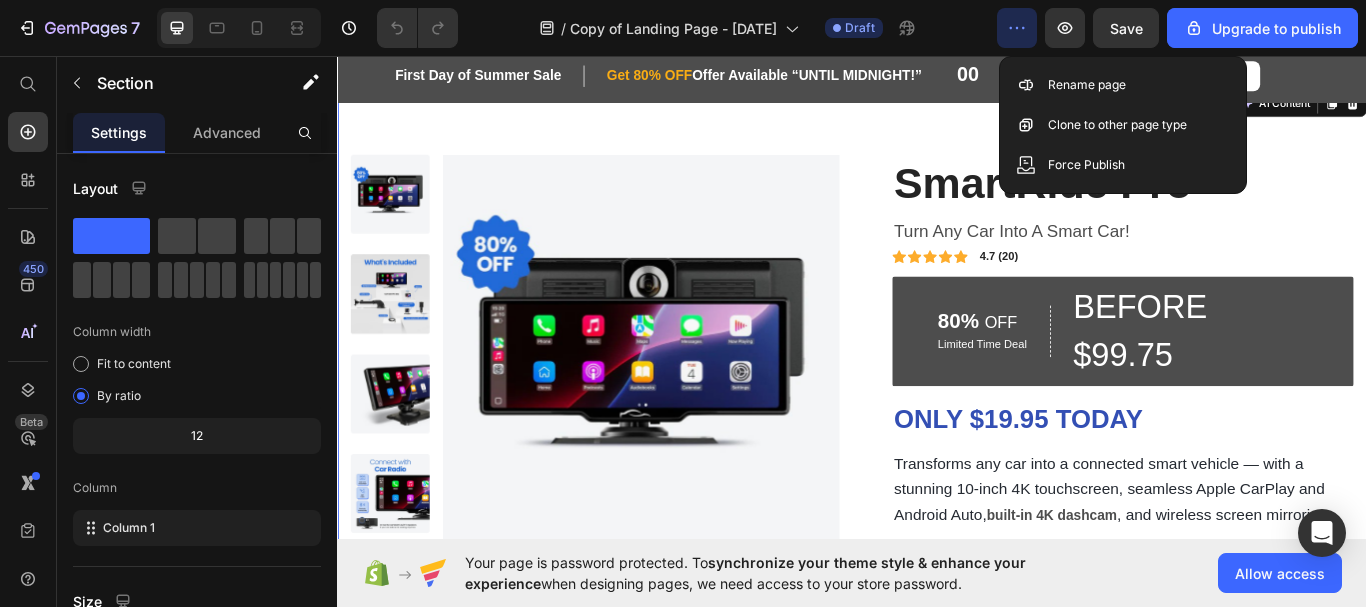 click on "Product Images
Icon Free shipping  Text Block
Icon Money-Back Guarantee Text Block
Icon Support 24/7 Text Block
Icon Easy Returns and Exchanges Text Block Row SmartRide Pro Product Title Turn Any Car Into A Smart Car! Text Block Icon Icon Icon Icon Icon Icon List 4.7 (20) Text Block Row 80%   OFF Text Block Limited Time Deal Text Block Row BEFORE $99.75 Text Block Row ONLY $19.95 TODAY Heading Row Transforms any car into a connected smart vehicle — with a stunning 10-inch 4K touchscreen, seamless Apple CarPlay and Android Auto,  built-in 4K dashcam , and wireless screen mirroring. Text Block Drive safer.  Stay connected. Enjoy the road like never before. Text Block
3-5 day delivery from the UK GB
In stock, ready to ship
SSL secure payment Item List Row Order Now With Discount Button Row Image Supply Is Limited!  Only 75% Text Block Stock Counter Row Row Product Section 1   You can create reusable sections Create Theme Section" at bounding box center (937, 607) 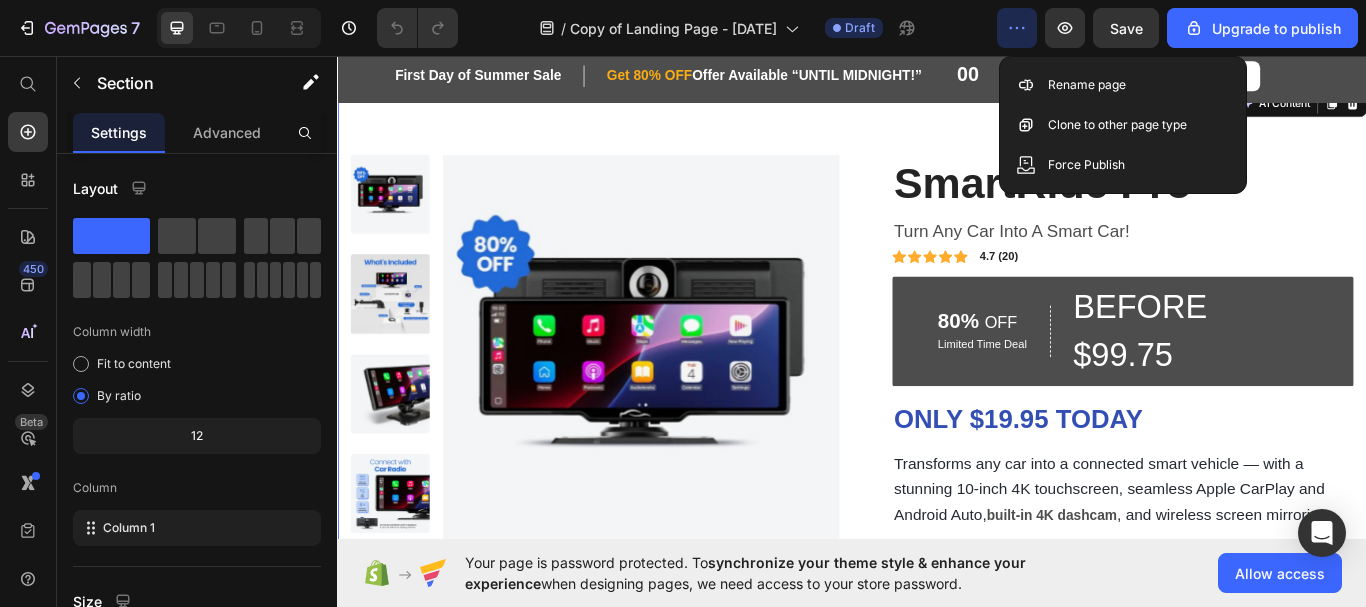 click 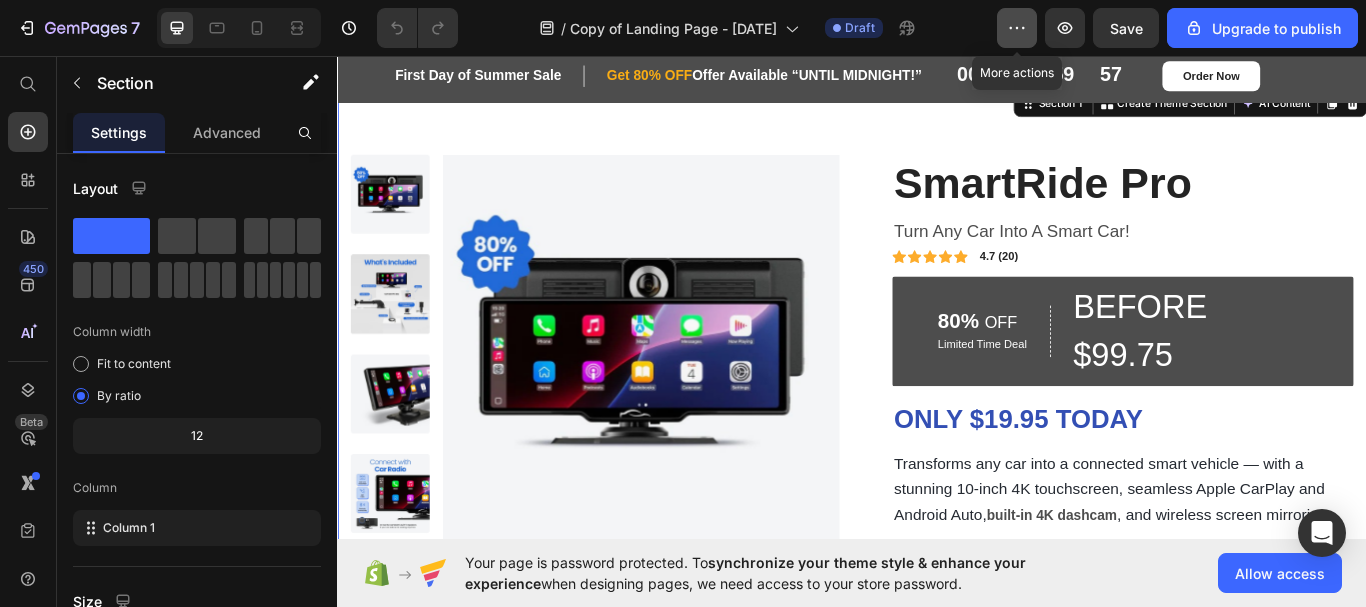 click 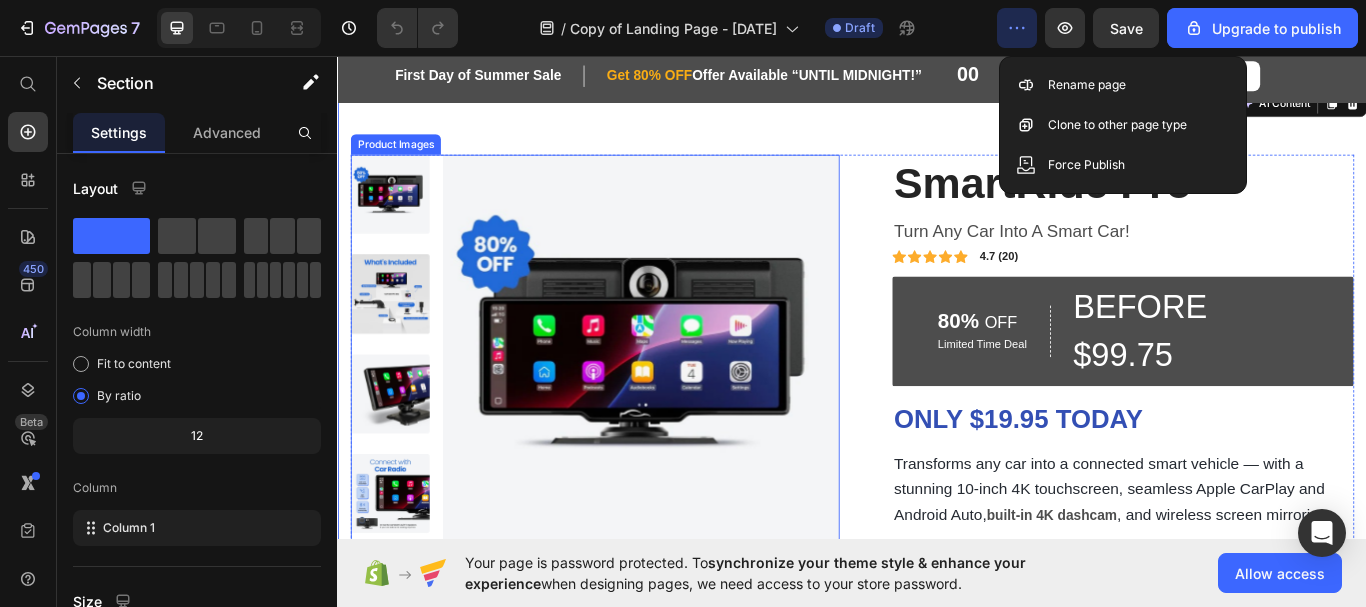 click at bounding box center [691, 403] 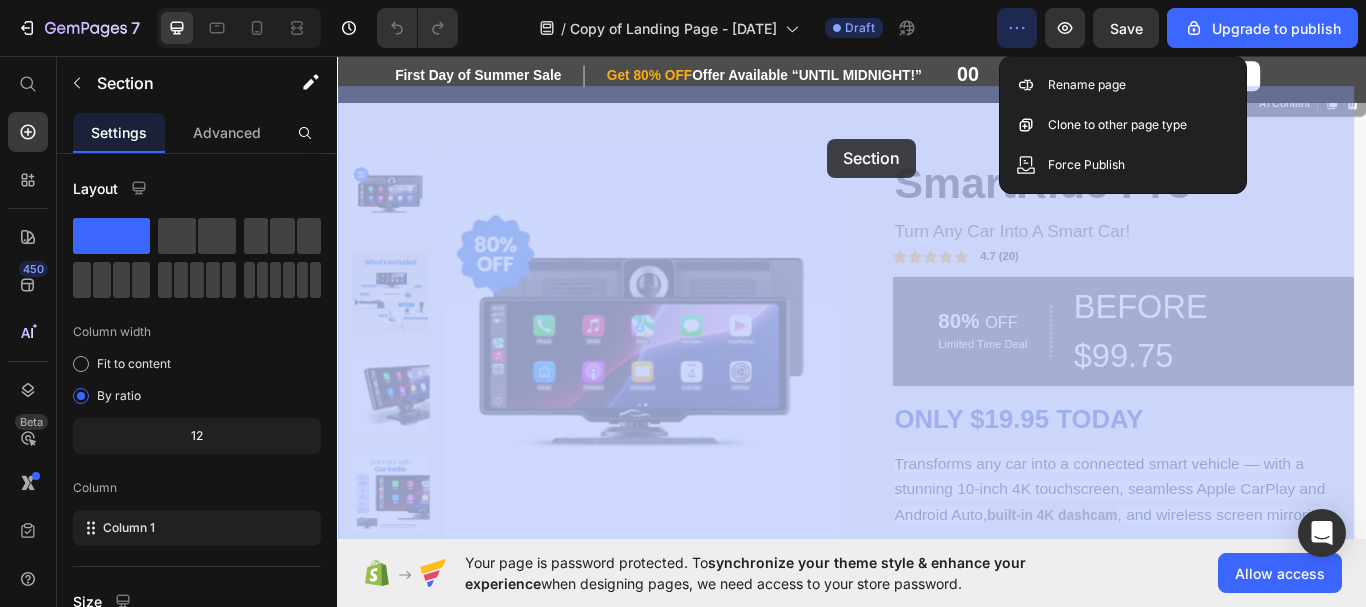 drag, startPoint x: 918, startPoint y: 130, endPoint x: 909, endPoint y: 153, distance: 24.698177 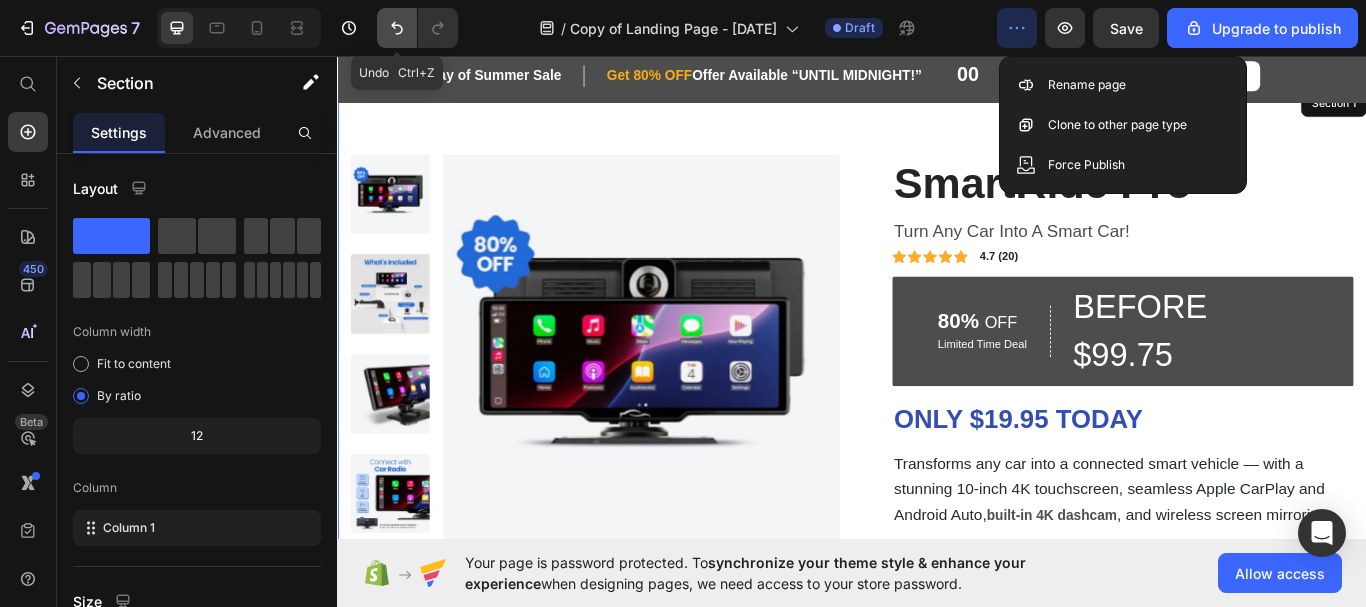 click 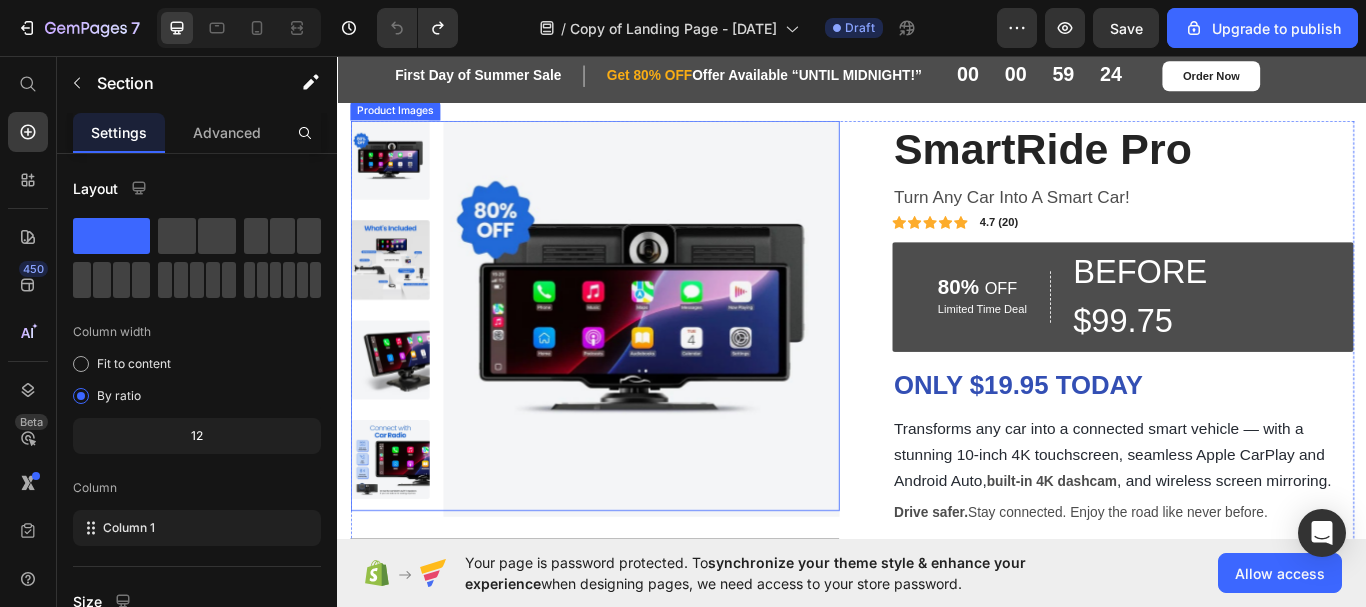 scroll, scrollTop: 0, scrollLeft: 0, axis: both 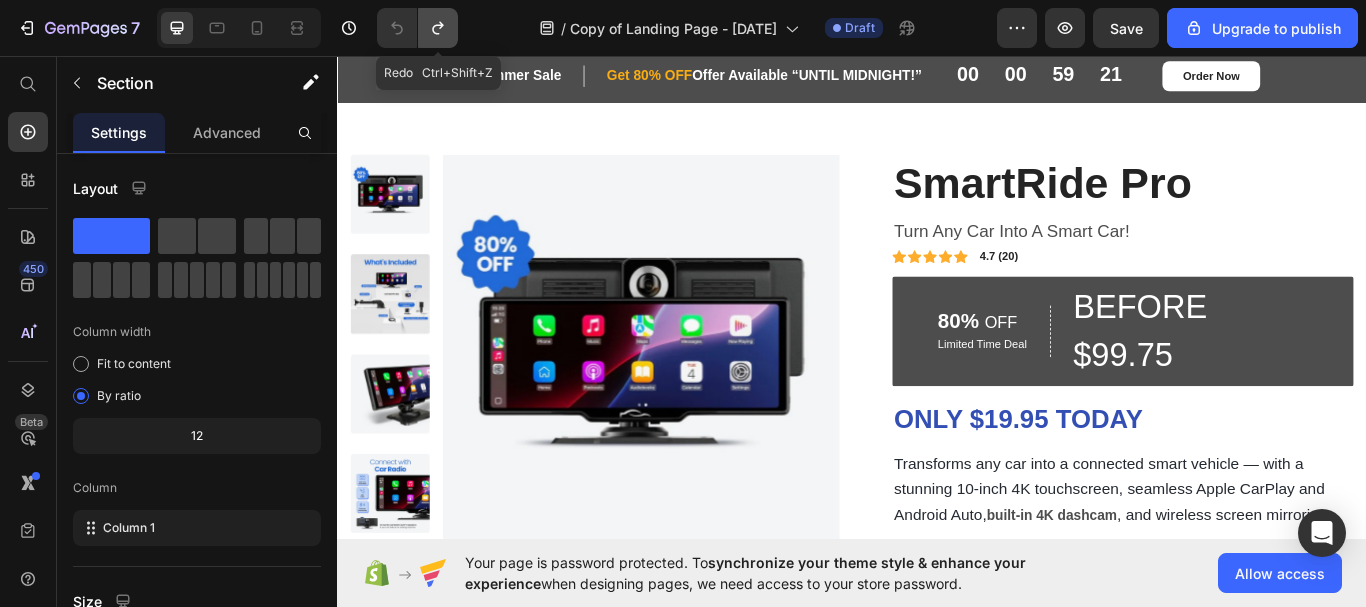 click 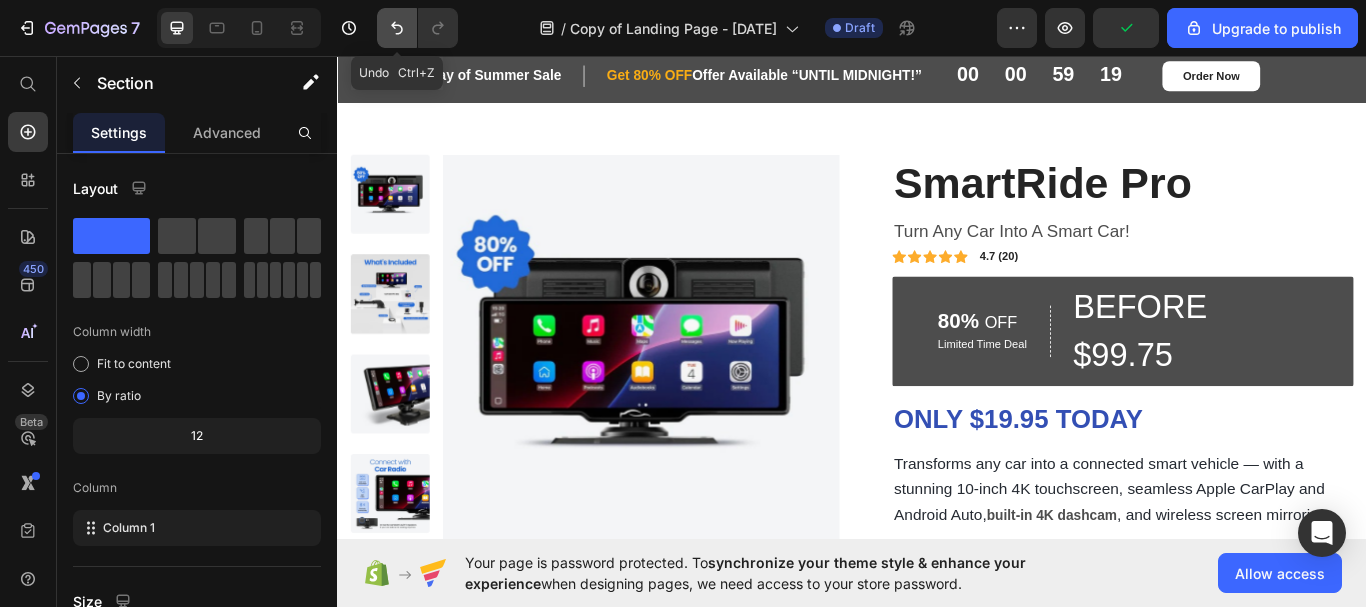 click 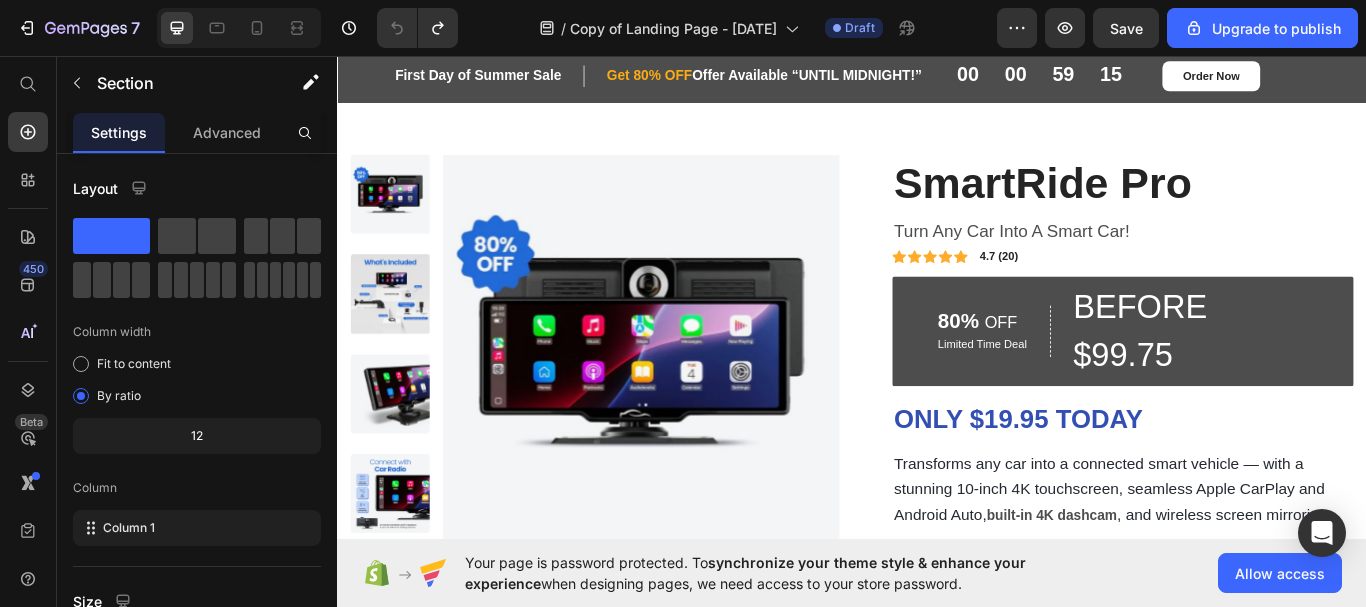click on "Product Images
Icon Free shipping  Text Block
Icon Money-Back Guarantee Text Block
Icon Support 24/7 Text Block
Icon Easy Returns and Exchanges Text Block Row SmartRide Pro Product Title Turn Any Car Into A Smart Car! Text Block Icon Icon Icon Icon Icon Icon List 4.7 (20) Text Block Row 80%   OFF Text Block Limited Time Deal Text Block Row BEFORE $99.75 Text Block Row ONLY $19.95 TODAY Heading Row Transforms any car into a connected smart vehicle — with a stunning 10-inch 4K touchscreen, seamless Apple CarPlay and Android Auto,  built-in 4K dashcam , and wireless screen mirroring. Text Block Drive safer.  Stay connected. Enjoy the road like never before. Text Block
3-5 day delivery from the UK GB
In stock, ready to ship
SSL secure payment Item List Row Order Now With Discount Button Row Image Supply Is Limited!  Only 75% Text Block Stock Counter Row Row Product Section 1" at bounding box center (937, 607) 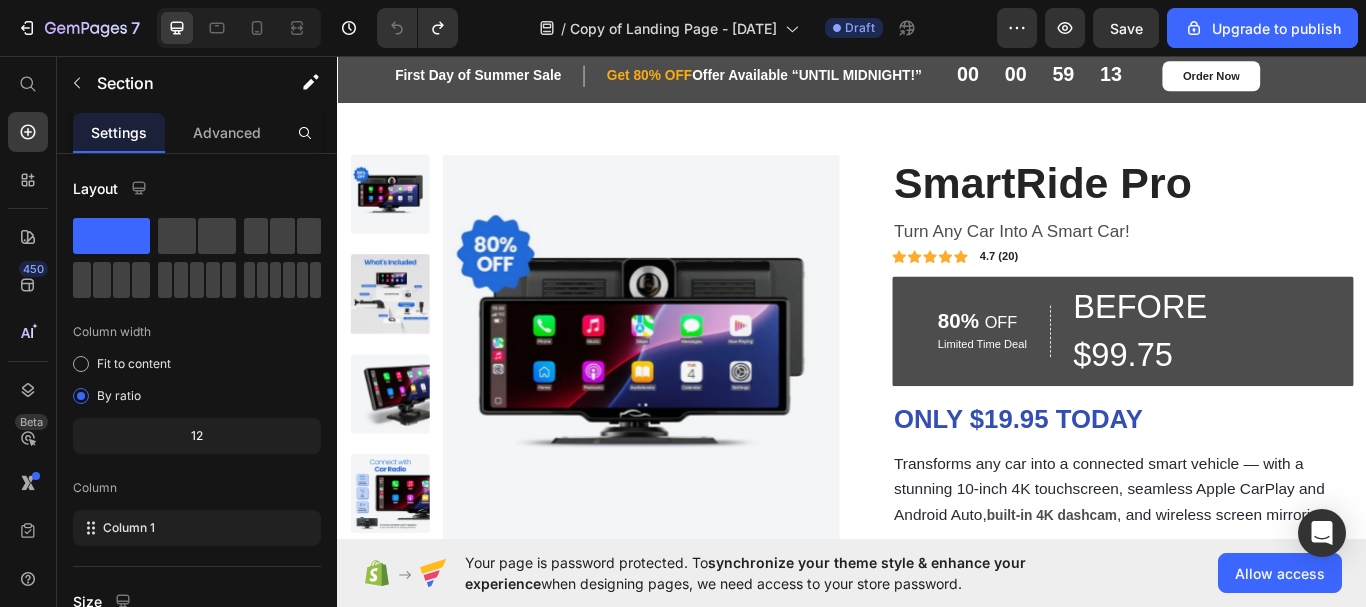 click on "Product Images
Icon Free shipping  Text Block
Icon Money-Back Guarantee Text Block
Icon Support 24/7 Text Block
Icon Easy Returns and Exchanges Text Block Row SmartRide Pro Product Title Turn Any Car Into A Smart Car! Text Block Icon Icon Icon Icon Icon Icon List 4.7 (20) Text Block Row 80%   OFF Text Block Limited Time Deal Text Block Row BEFORE $99.75 Text Block Row ONLY $19.95 TODAY Heading Row Transforms any car into a connected smart vehicle — with a stunning 10-inch 4K touchscreen, seamless Apple CarPlay and Android Auto,  built-in 4K dashcam , and wireless screen mirroring. Text Block Drive safer.  Stay connected. Enjoy the road like never before. Text Block
3-5 day delivery from the UK GB
In stock, ready to ship
SSL secure payment Item List Row Order Now With Discount Button Row Image Supply Is Limited!  Only 75% Text Block Stock Counter Row Row Product Section 1" at bounding box center (937, 607) 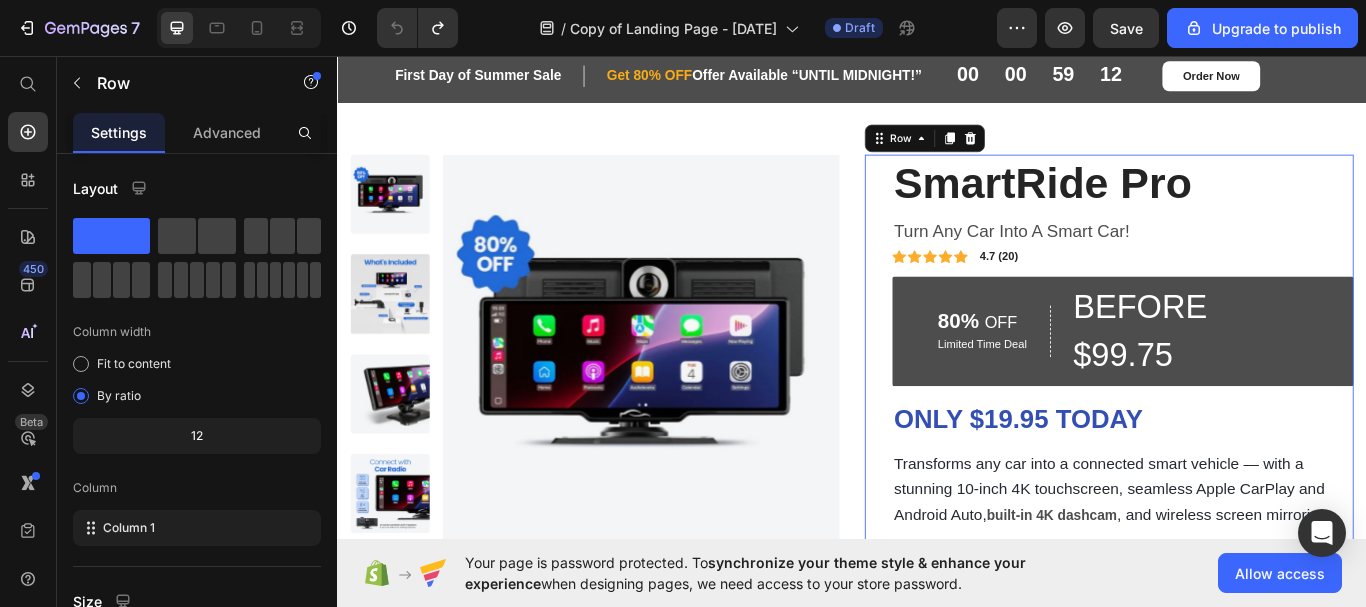 click on "SmartRide Pro Product Title Turn Any Car Into A Smart Car! Text Block Icon Icon Icon Icon Icon Icon List 4.7 (20) Text Block Row 80%   OFF Text Block Limited Time Deal Text Block Row BEFORE $99.75 Text Block Row ONLY $19.95 TODAY Heading Row Transforms any car into a connected smart vehicle — with a stunning 10-inch 4K touchscreen, seamless Apple CarPlay and Android Auto,  built-in 4K dashcam , and wireless screen mirroring. Text Block Drive safer.  Stay connected. Enjoy the road like never before. Text Block
3-5 day delivery from the UK GB
In stock, ready to ship
SSL secure payment Item List Row Order Now With Discount Button Row Image Supply Is Limited!  Only 75% Text Block Stock Counter Row Row   0" at bounding box center (1237, 615) 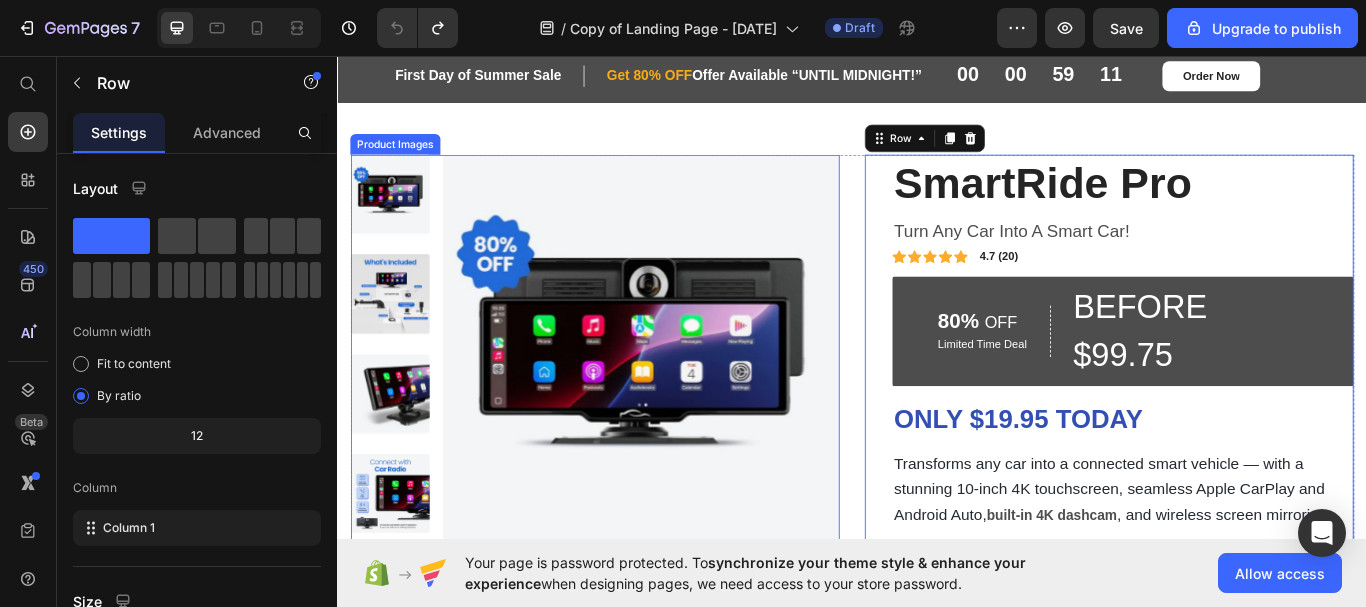click at bounding box center (691, 403) 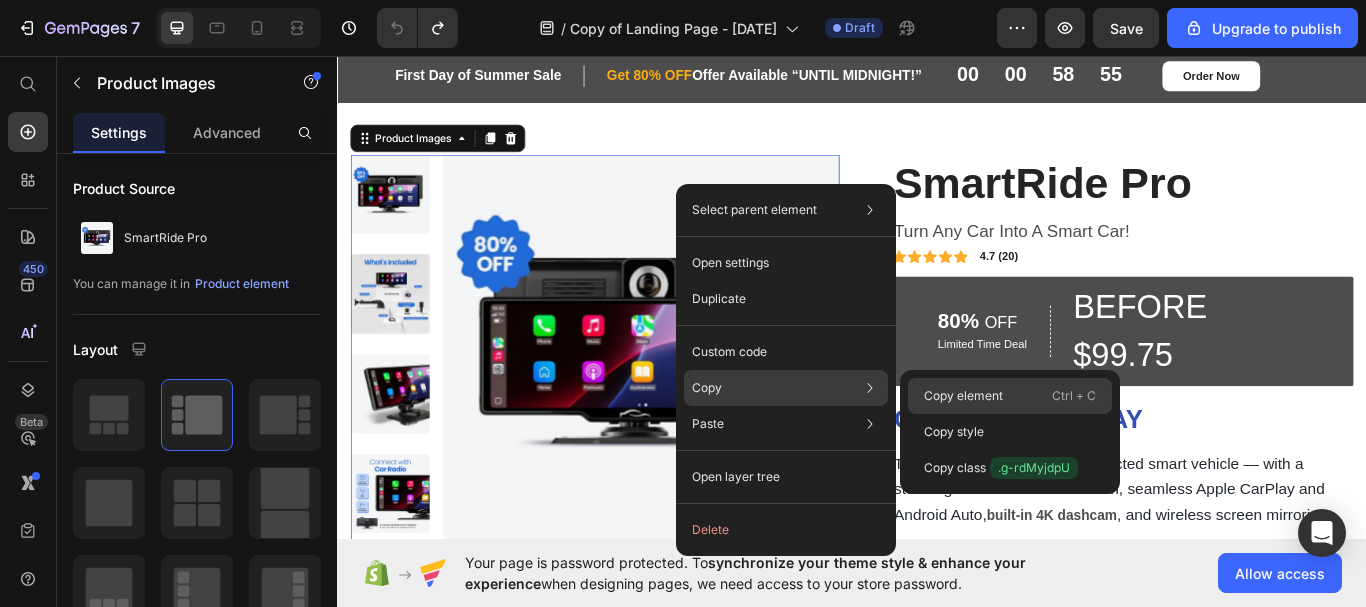 click on "Copy element" at bounding box center (963, 396) 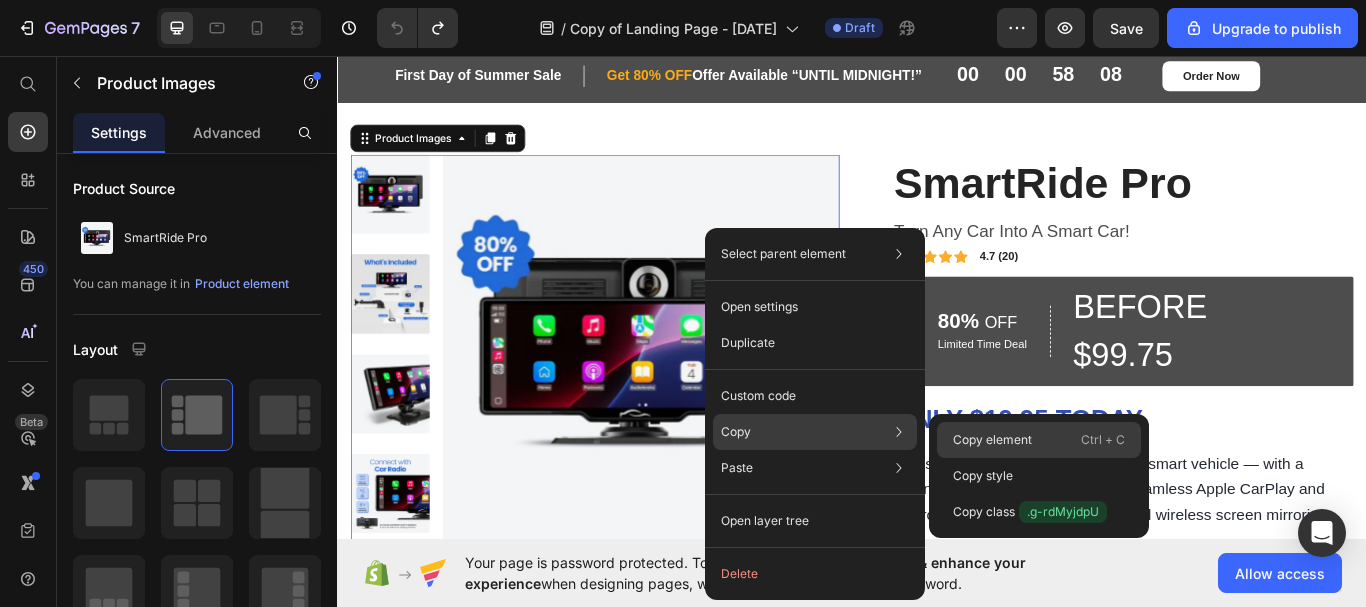 click on "Copy element" at bounding box center (992, 440) 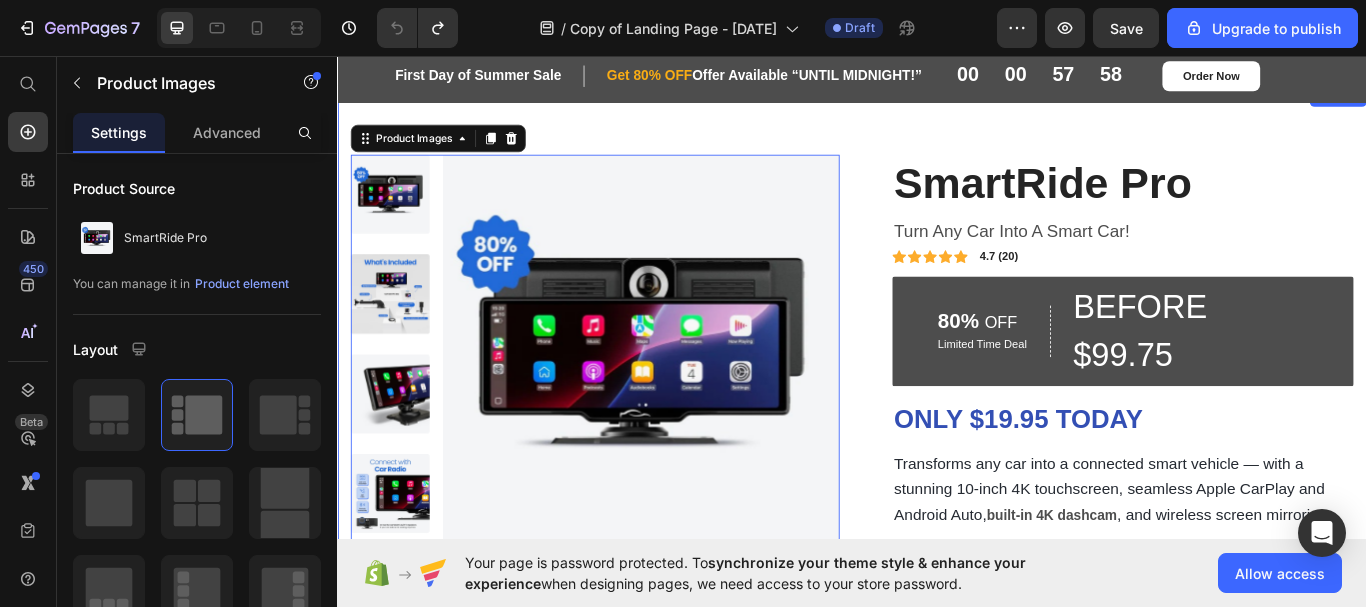 click on "Product Images   32
Icon Free shipping  Text Block
Icon Money-Back Guarantee Text Block
Icon Support 24/7 Text Block
Icon Easy Returns and Exchanges Text Block Row SmartRide Pro Product Title Turn Any Car Into A Smart Car! Text Block Icon Icon Icon Icon Icon Icon List 4.7 (20) Text Block Row 80%   OFF Text Block Limited Time Deal Text Block Row BEFORE $99.75 Text Block Row ONLY $19.95 TODAY Heading Row Transforms any car into a connected smart vehicle — with a stunning 10-inch 4K touchscreen, seamless Apple CarPlay and Android Auto,  built-in 4K dashcam , and wireless screen mirroring. Text Block Drive safer.  Stay connected. Enjoy the road like never before. Text Block
3-5 day delivery from the UK GB
In stock, ready to ship
SSL secure payment Item List Row Order Now With Discount Button Row Image Supply Is Limited!  Only 75% Text Block Stock Counter Row Row Product Section 1" at bounding box center (937, 607) 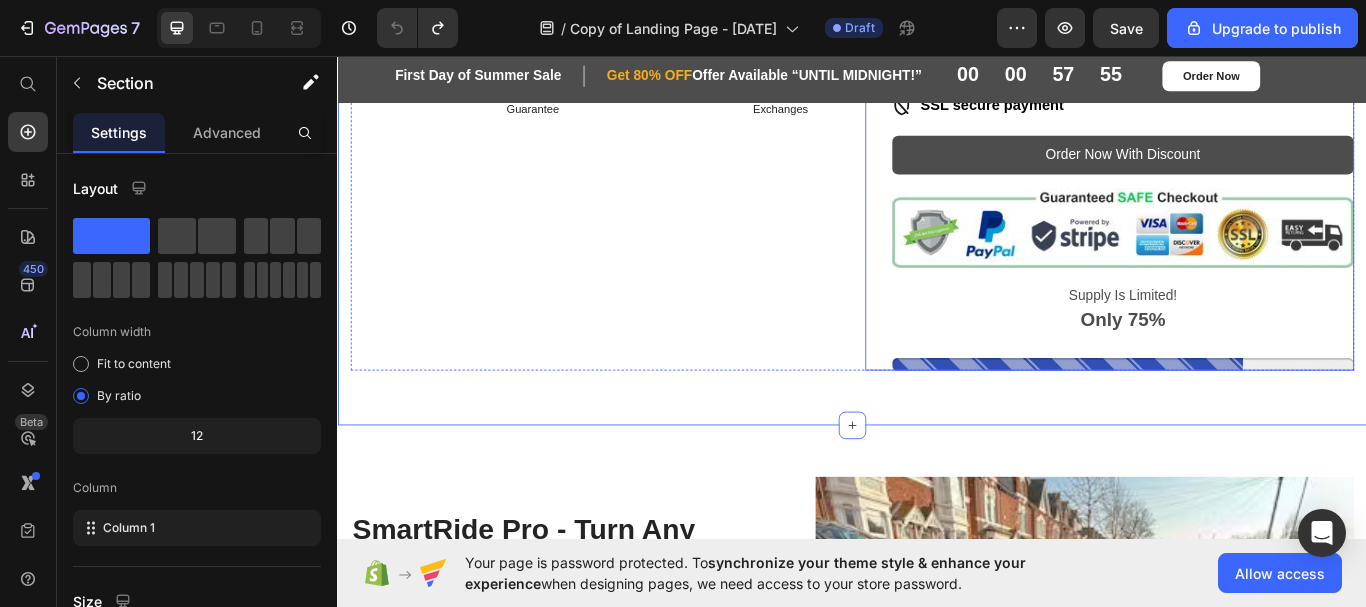 scroll, scrollTop: 700, scrollLeft: 0, axis: vertical 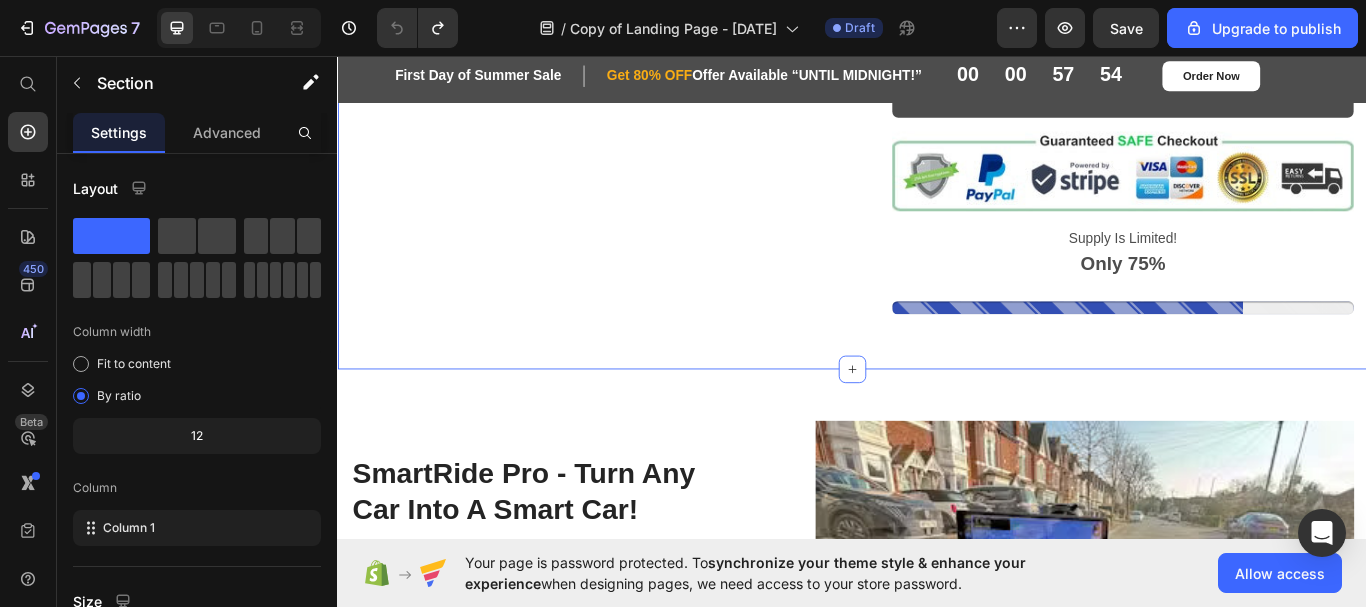 click on "Product Images
Icon Free shipping  Text Block
Icon Money-Back Guarantee Text Block
Icon Support 24/7 Text Block
Icon Easy Returns and Exchanges Text Block Row SmartRide Pro Product Title Turn Any Car Into A Smart Car! Text Block Icon Icon Icon Icon Icon Icon List 4.7 (20) Text Block Row 80%   OFF Text Block Limited Time Deal Text Block Row BEFORE $99.75 Text Block Row ONLY $19.95 TODAY Heading Row Transforms any car into a connected smart vehicle — with a stunning 10-inch 4K touchscreen, seamless Apple CarPlay and Android Auto,  built-in 4K dashcam , and wireless screen mirroring. Text Block Drive safer.  Stay connected. Enjoy the road like never before. Text Block
3-5 day delivery from the UK GB
In stock, ready to ship
SSL secure payment Item List Row Order Now With Discount Button Row Image Supply Is Limited!  Only 75% Text Block Stock Counter Row Row Product Section 1   You can create reusable sections Create Theme Section" at bounding box center [937, -93] 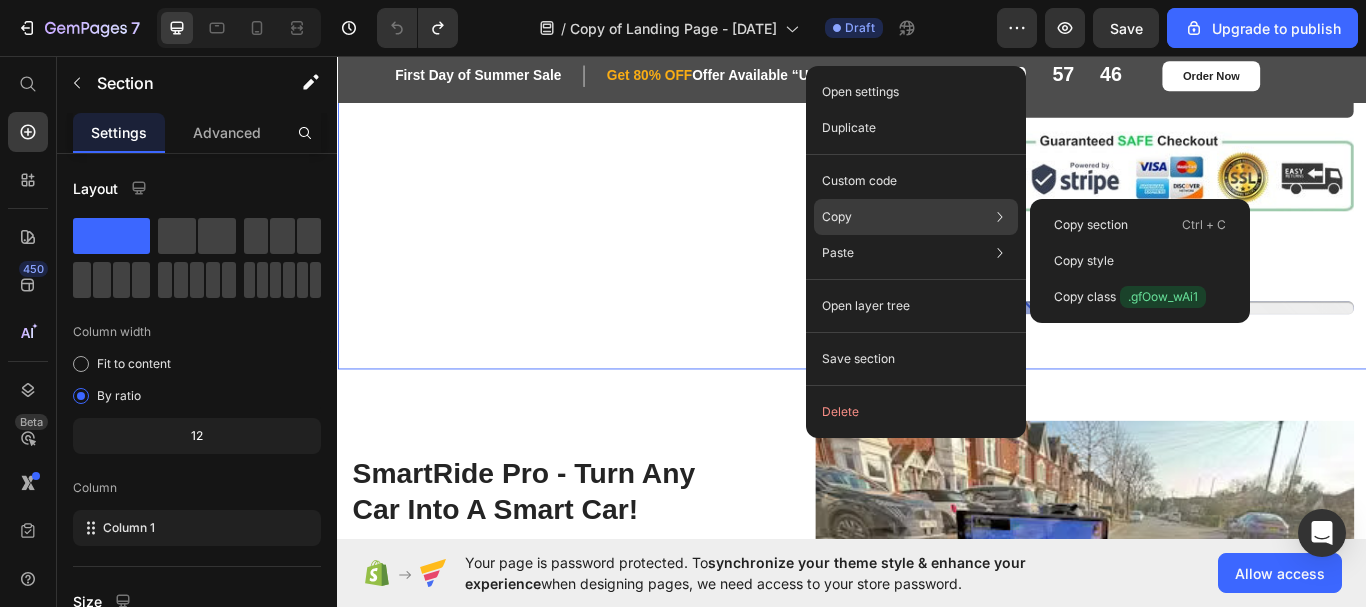 click on "Copy Copy section  Ctrl + C Copy style  Copy class  .gfOow_wAi1" 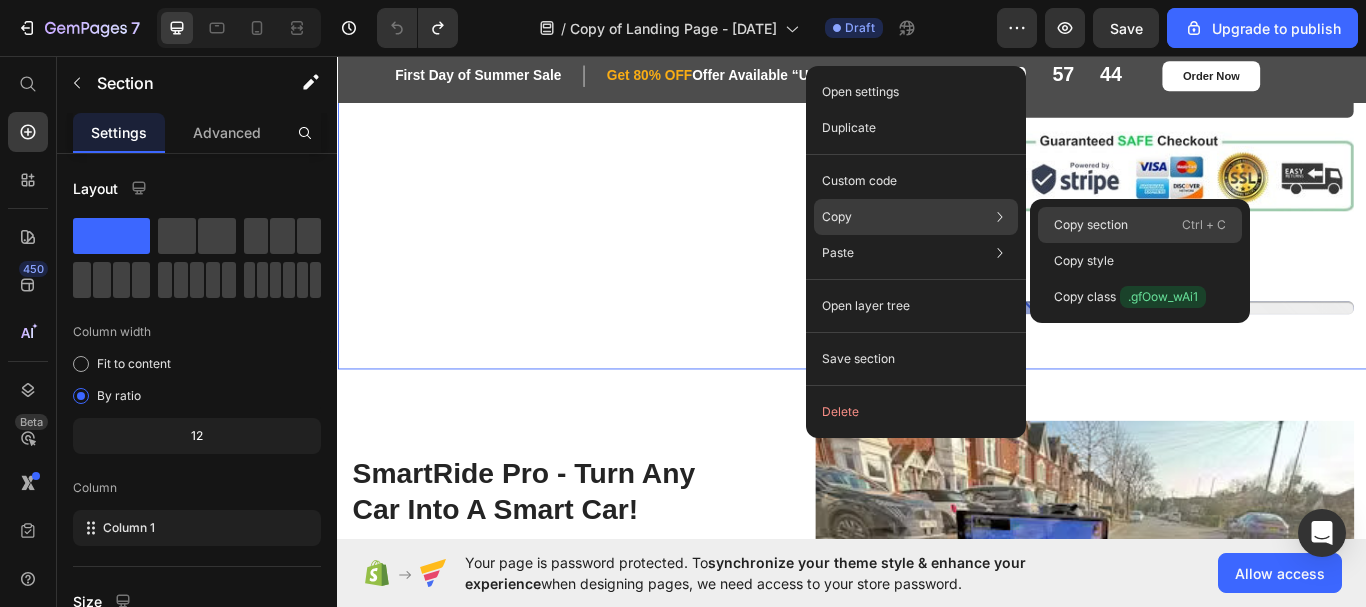 click on "Copy section" at bounding box center [1091, 225] 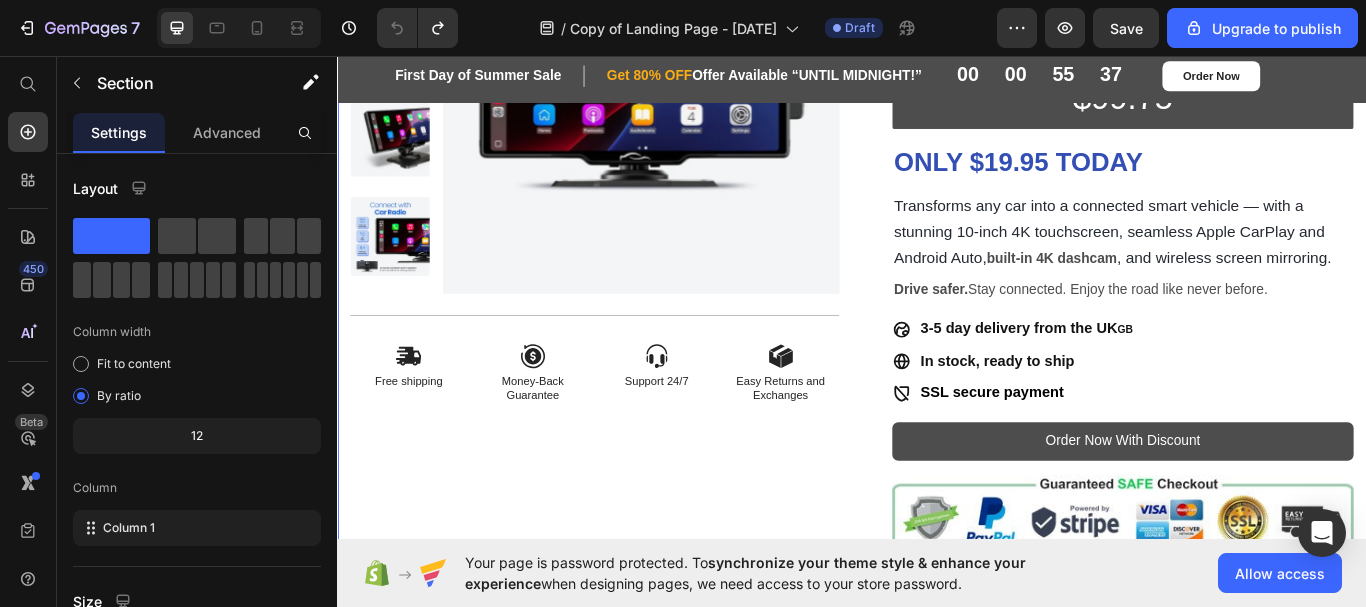 scroll, scrollTop: 0, scrollLeft: 0, axis: both 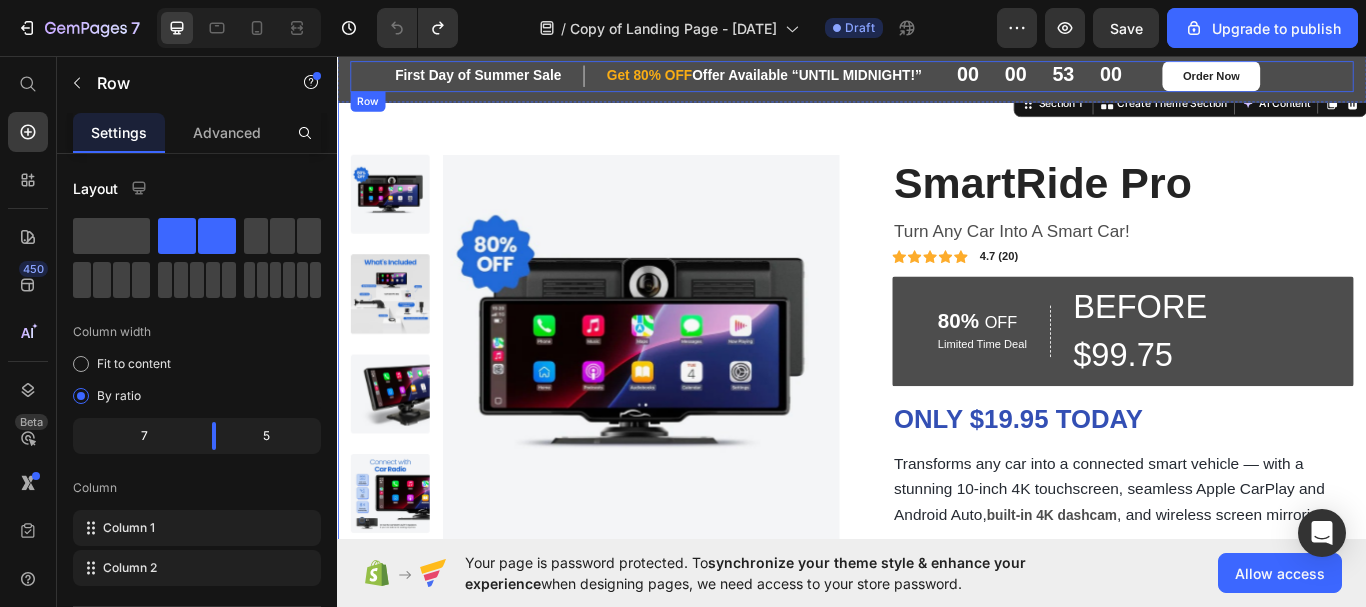 click on "First Day of Summer Sale Heading Row Get 80% OFF  Offer Available “UNTIL MIDNIGHT!” Heading Row Row" at bounding box center (686, 81) 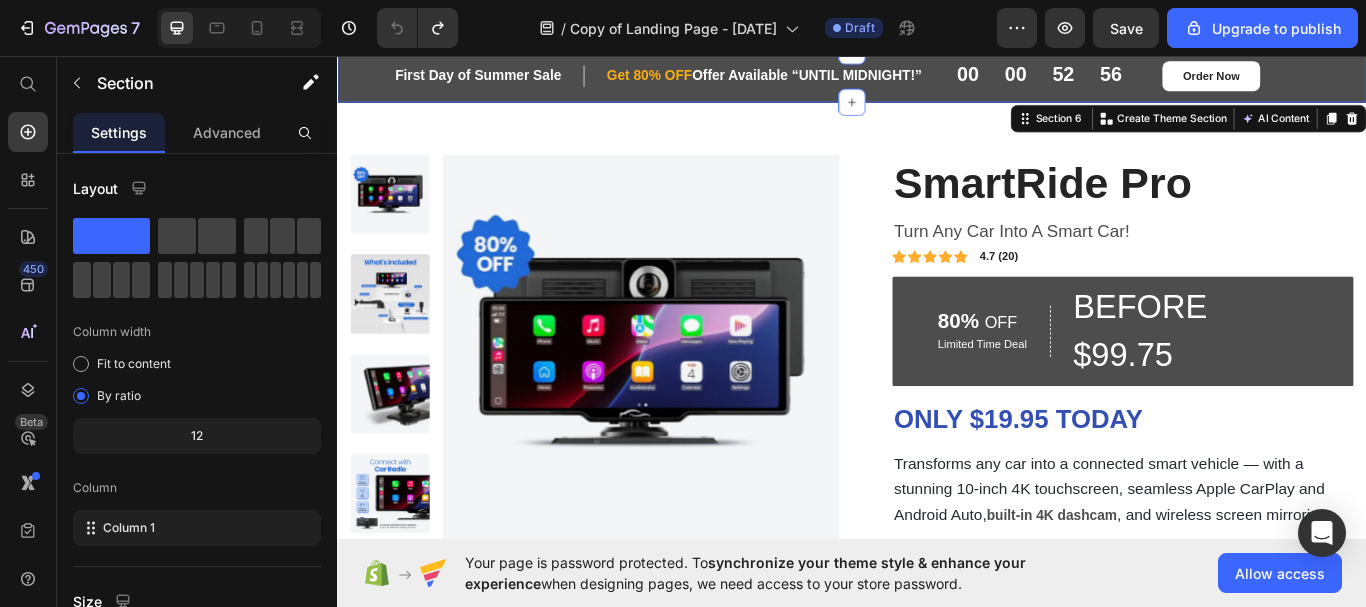 click on "First Day of Summer Sale Heading Row Get 80% OFF  Offer Available “UNTIL MIDNIGHT!” Heading Row Row 00 00 52 56 CountDown Timer Order Now Button Row Row Section 6   You can create reusable sections Create Theme Section AI Content Write with GemAI What would you like to describe here? Tone and Voice Persuasive Product SmartRide Pro Show more Generate" at bounding box center [937, 81] 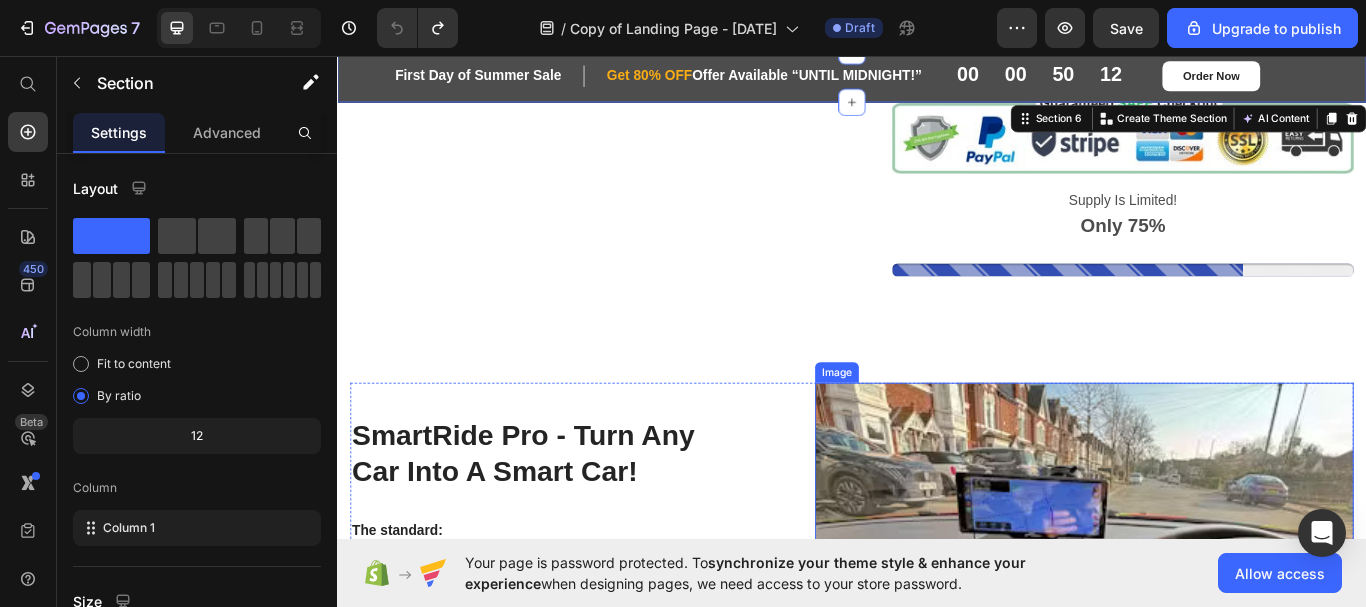 scroll, scrollTop: 800, scrollLeft: 0, axis: vertical 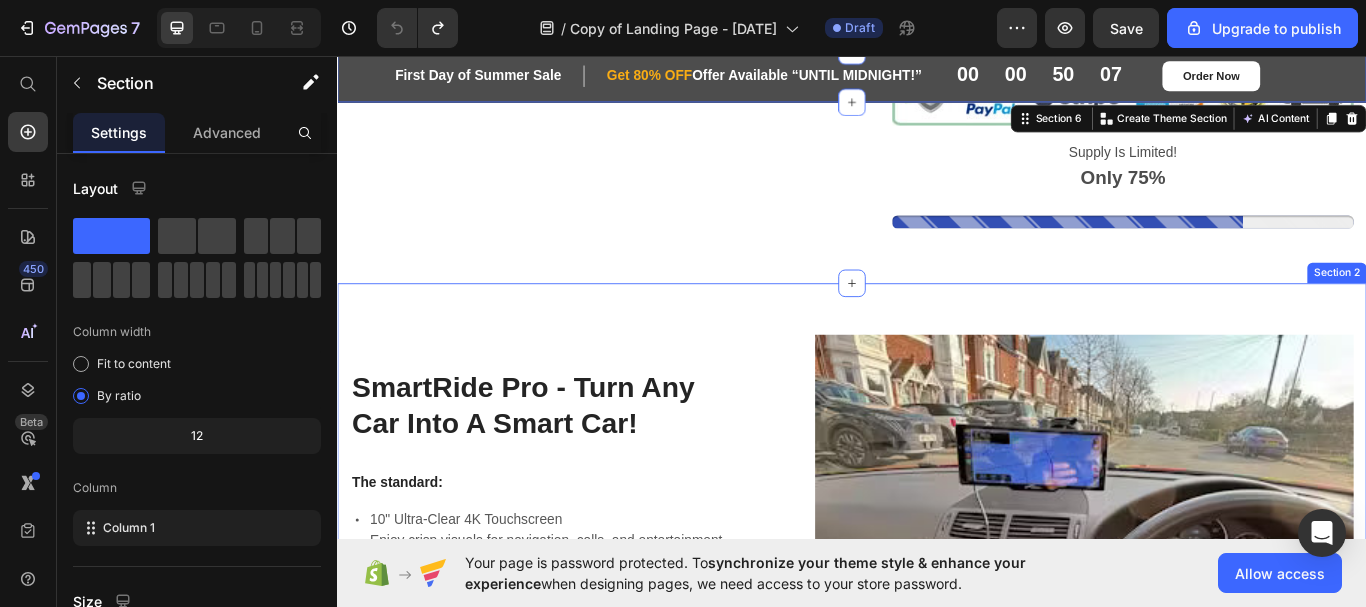 click on "SmartRide Pro - Turn Any Car Into A Smart Car! Heading The standard: Text Block
10" Ultra-Clear 4K Touchscreen Enjoy crisp visuals for navigation, calls, and entertainment — all at your fingertips.
Built-in Apple CarPlay and Android Auto Access your favorite apps, music, texts, and maps safely with hands-free voice commands. Item List Order Now Button Image Row Lorem ipsum dolor sit amet consectetur adipiscing Heading Image SmartRide Pro - Turn Any Car Into A Smart Car! Heading 4K Front and Rear Dashcam Protect yourself with crystal-clear footage automatically recorded while you drive. Text Block Wireless Screen Mirroring Mirror your smartphone for full control of videos, apps, and more — no messy cables required. Text Block Simple 5-Minute Install No complicated wiring or tools needed. Set it up and hit the road! Text Block Order Now Button Row Row SmartRide Pro - Turn Any Car Into A Smart Car! Heading The standard: Text Block
Hands-Free Voice Control Image" at bounding box center (937, 1176) 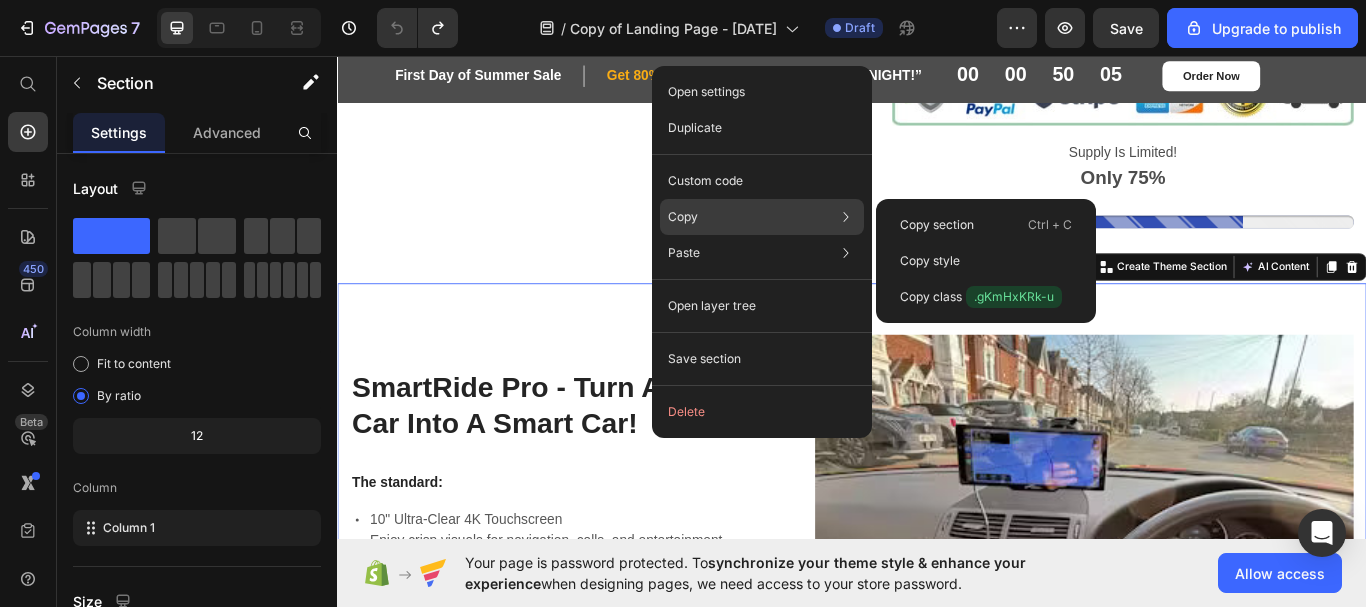 click on "Copy Copy section  Ctrl + C Copy style  Copy class  .gKmHxKRk-u" 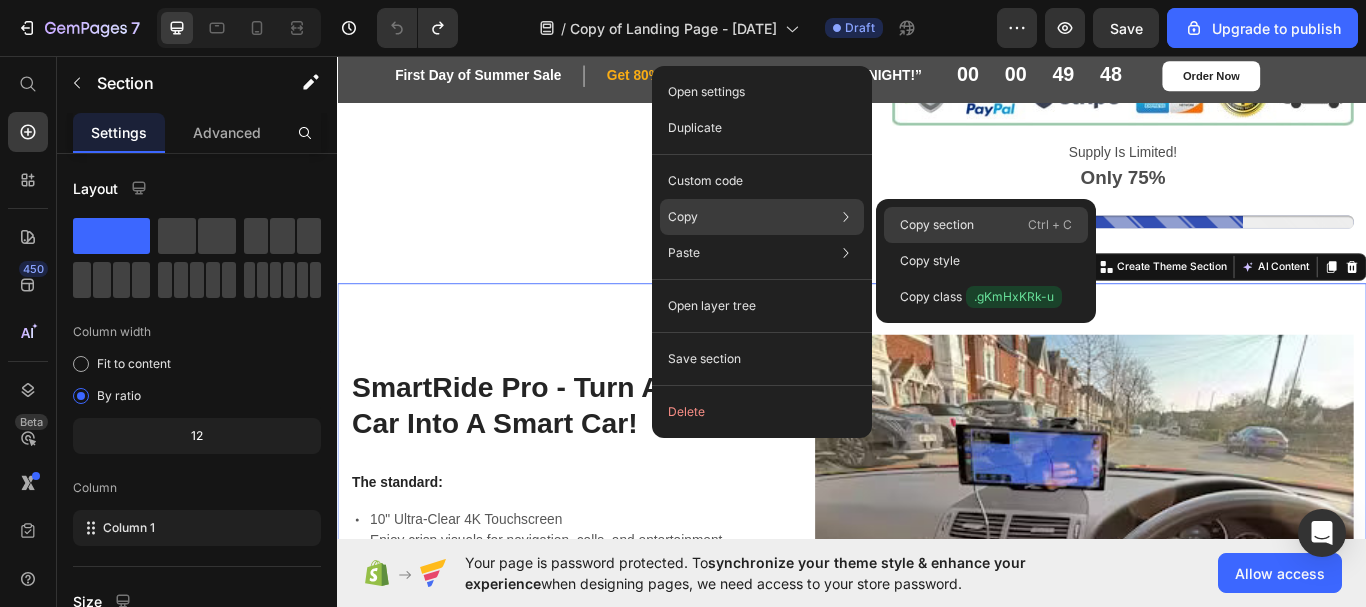 click on "Copy section" at bounding box center (937, 225) 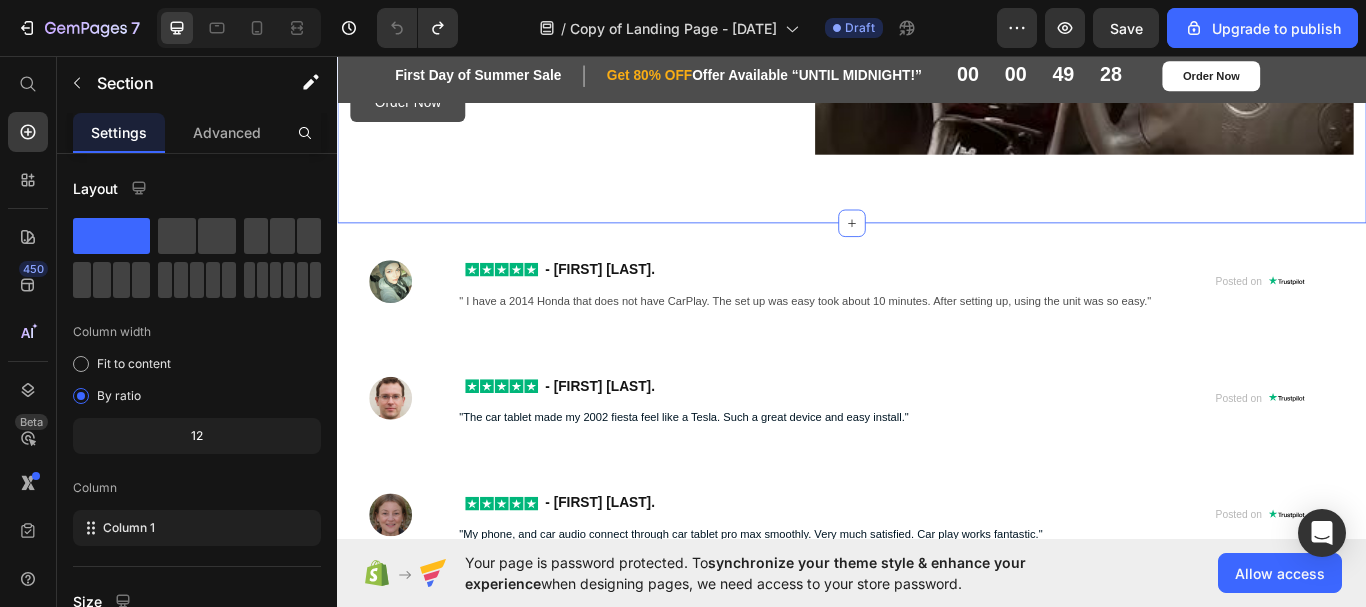 scroll, scrollTop: 2600, scrollLeft: 0, axis: vertical 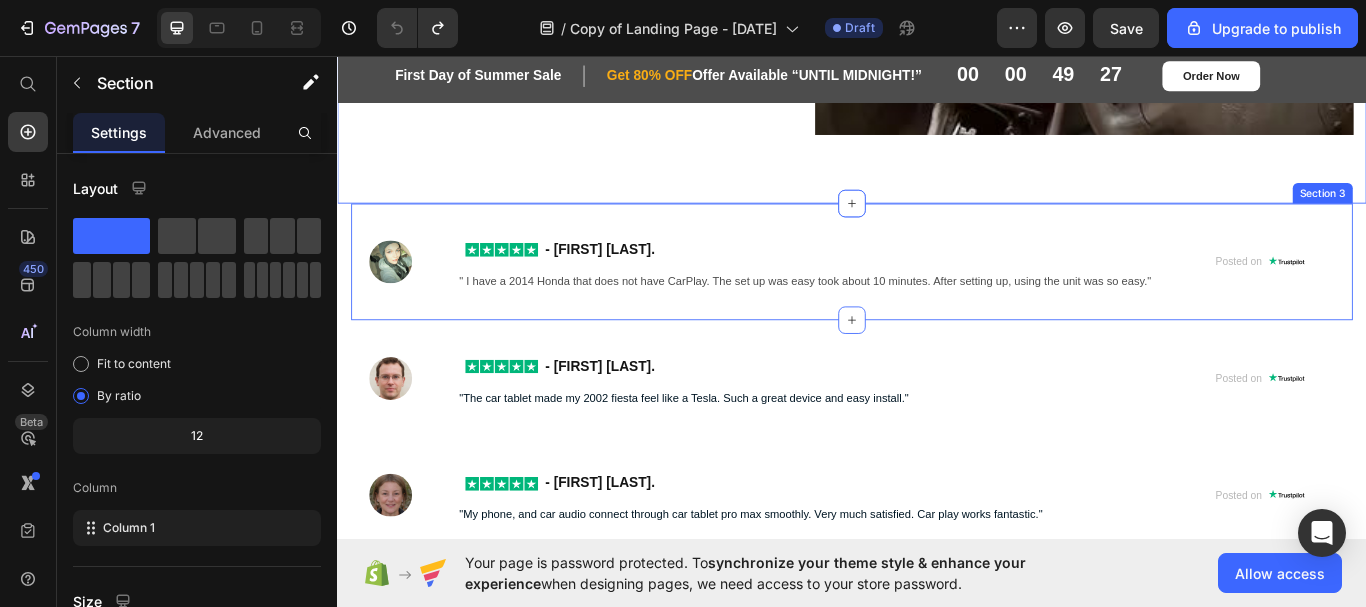 click on "Image Row Row Row - [FIRST] [LAST].    Button " I have a [YEAR] Honda that does not have CarPlay. The set up was easy took about [TIME] minutes. After setting up, using the unit was so easy." Text Block Row Created with Sketch. Posted on       Button Section 3" at bounding box center (937, 297) 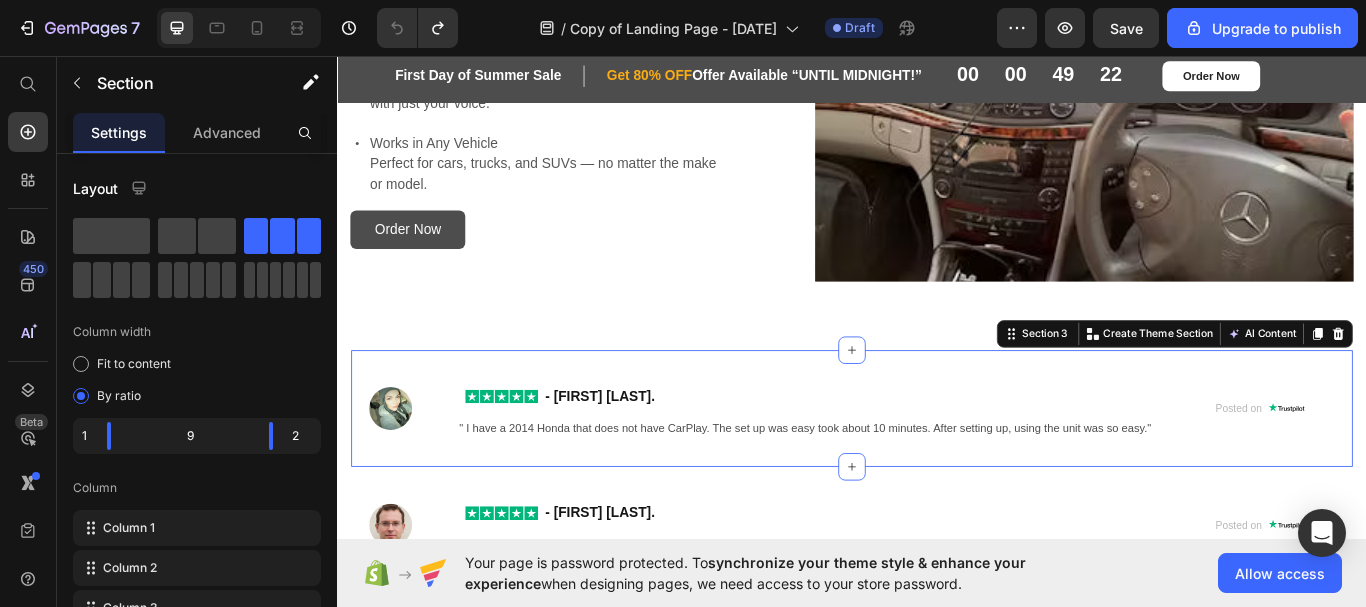 scroll, scrollTop: 2400, scrollLeft: 0, axis: vertical 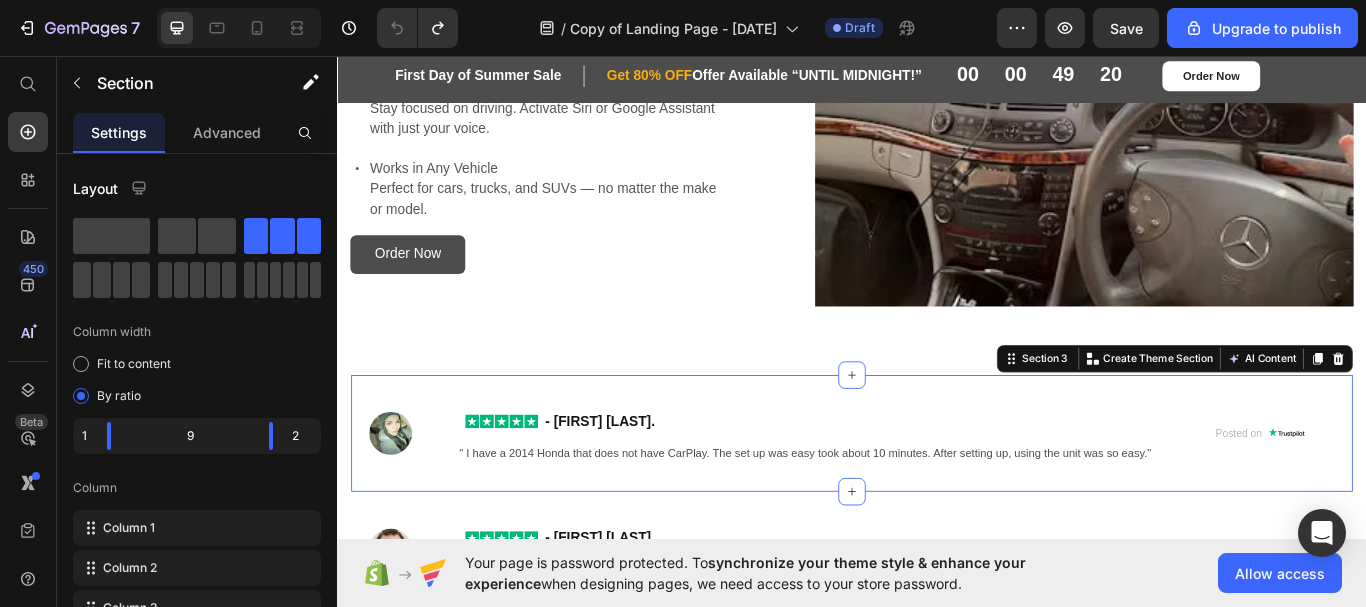 click on "Image Row Row Row - [FIRST] [LAST].    Button " I have a [YEAR] Honda that does not have CarPlay. The set up was easy took about [TIME] minutes. After setting up, using the unit was so easy." Text Block Row Created with Sketch. Posted on       Button Section 3   You can create reusable sections Create Theme Section AI Content Write with GemAI What would you like to describe here? Tone and Voice Persuasive Product SmartRide Pro Show more Generate" at bounding box center [937, 497] 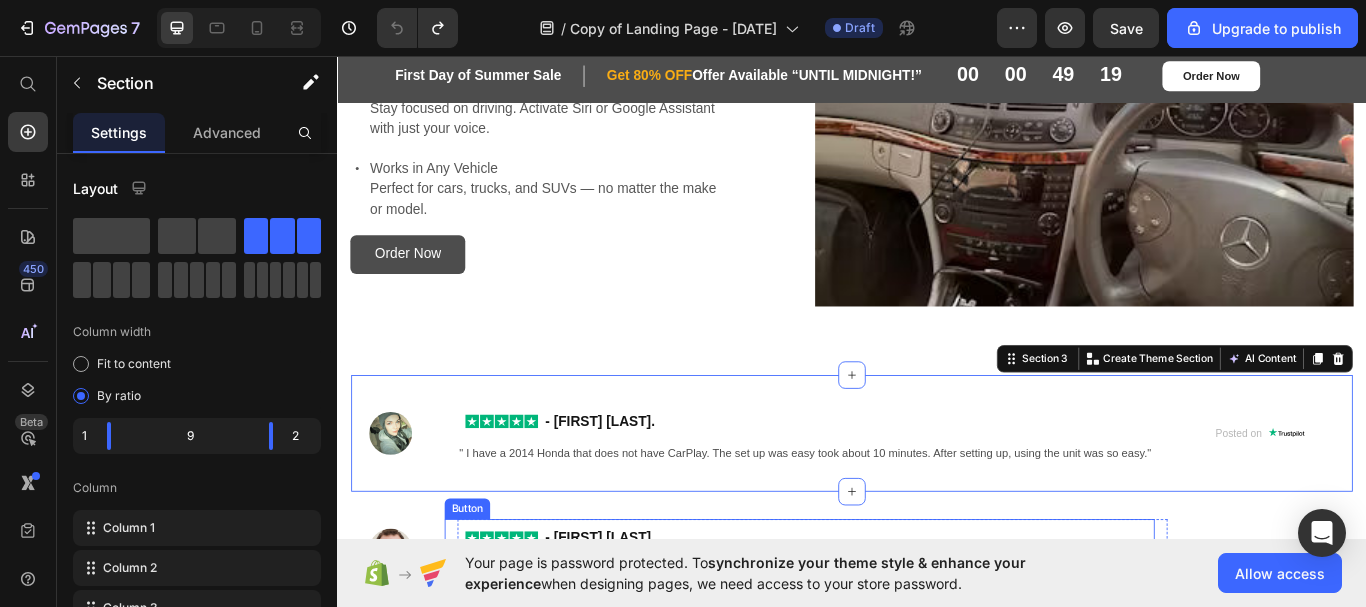 click on "- [FIRST] [LAST].    Button" at bounding box center [876, 619] 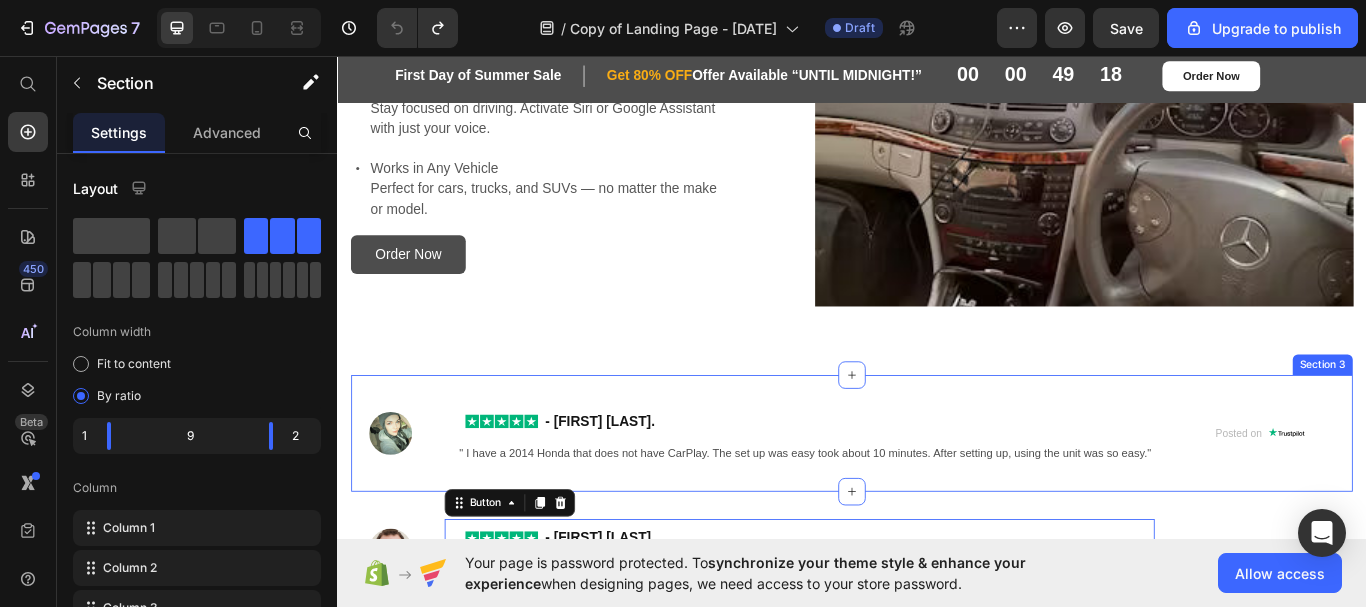 click on "Image Row Row Row - [FIRST] [LAST].    Button " I have a [YEAR] Honda that does not have CarPlay. The set up was easy took about [TIME] minutes. After setting up, using the unit was so easy." Text Block Row Created with Sketch. Posted on       Button Section 3" at bounding box center (937, 497) 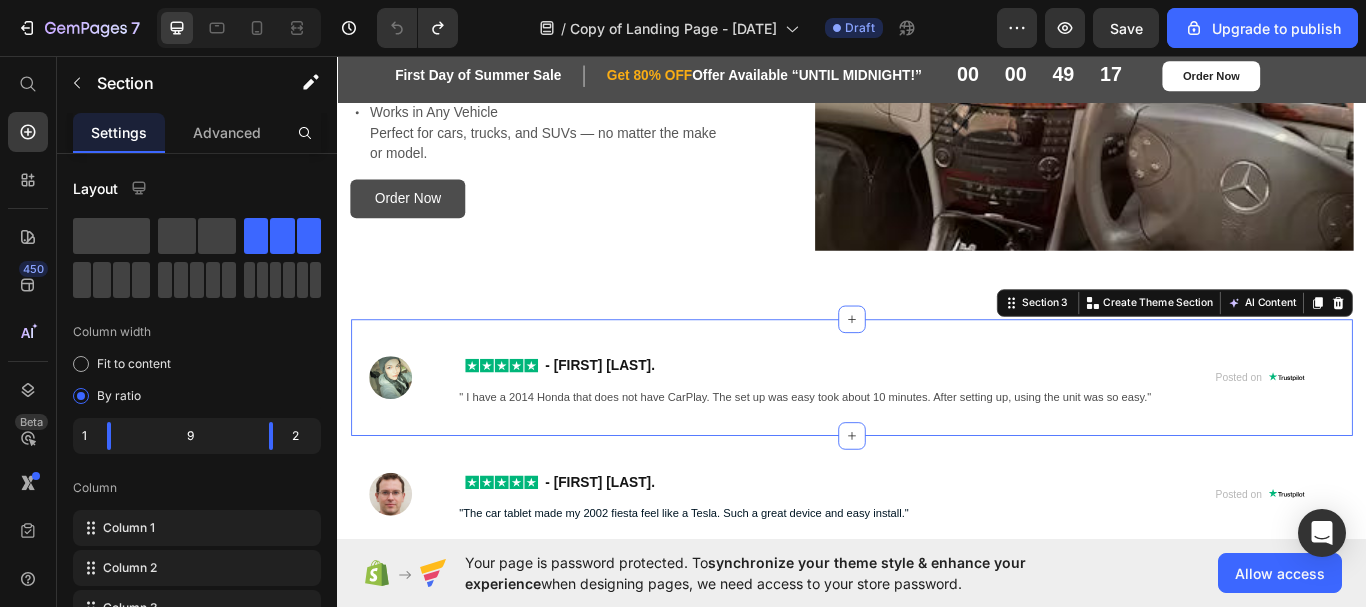 scroll, scrollTop: 2500, scrollLeft: 0, axis: vertical 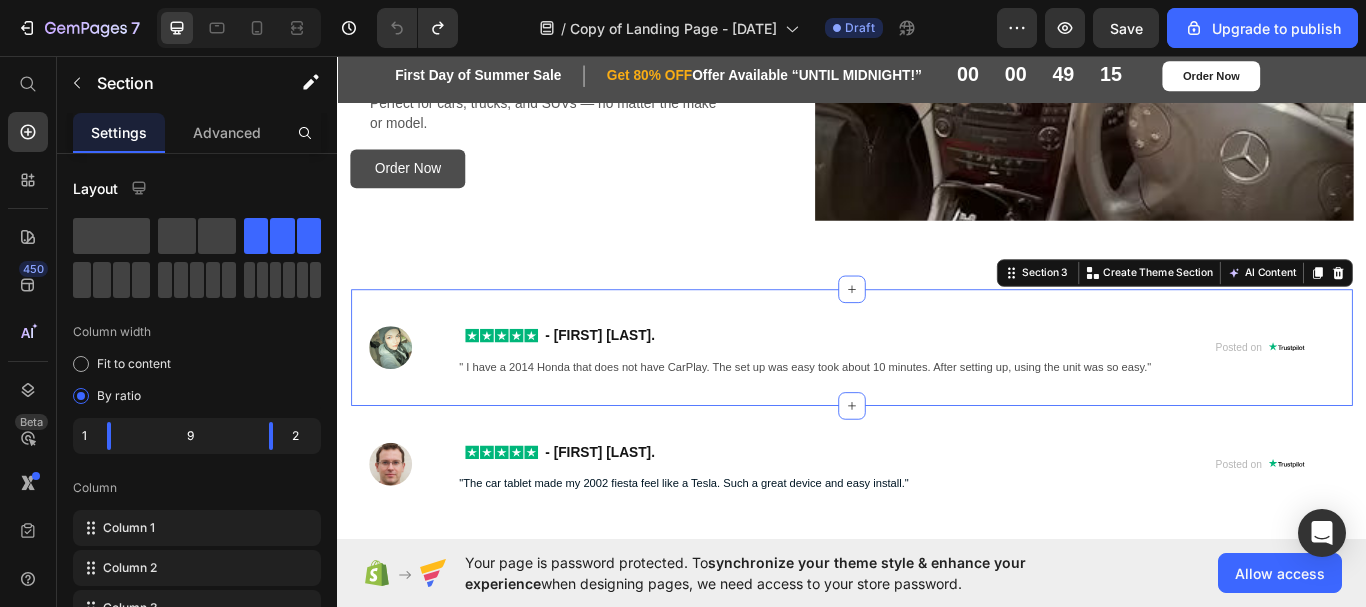 click on "Image Row Row Row - [FIRST] [LAST].    Button " I have a [YEAR] Honda that does not have CarPlay. The set up was easy took about [TIME] minutes. After setting up, using the unit was so easy." Text Block Row Created with Sketch. Posted on       Button Section 3   You can create reusable sections Create Theme Section AI Content Write with GemAI What would you like to describe here? Tone and Voice Persuasive Product SmartRide Pro Show more Generate" at bounding box center [937, 397] 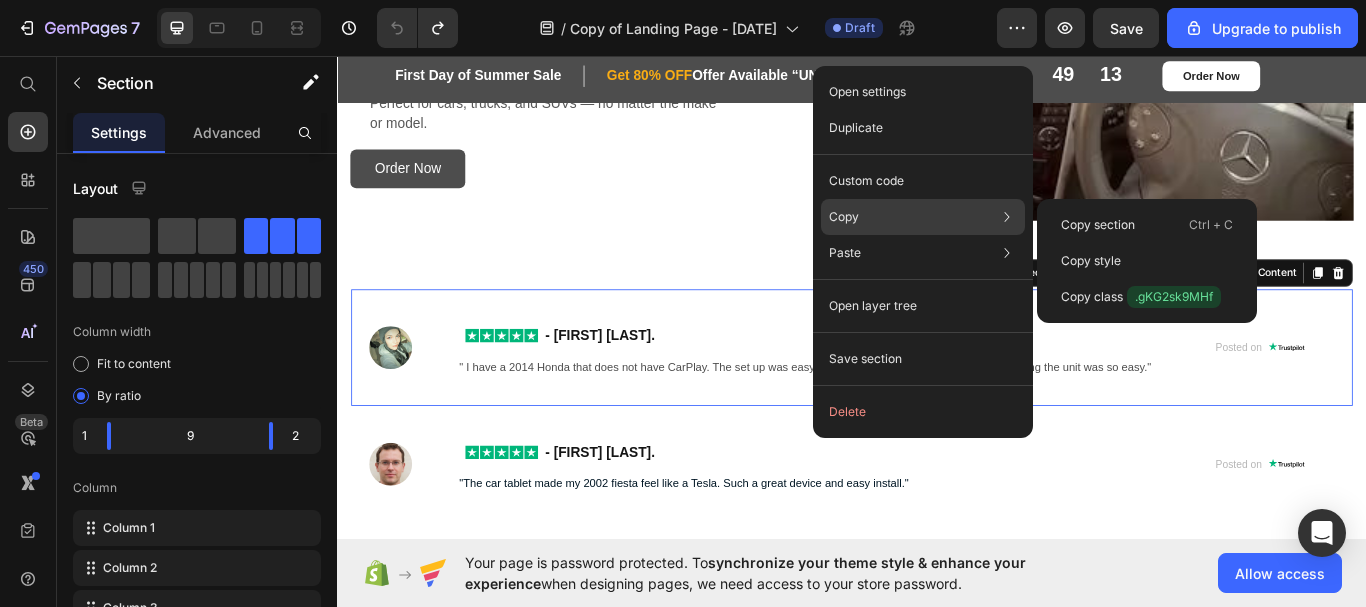 click on "Copy Copy section  Ctrl + C Copy style  Copy class  .gKG2sk9MHf" 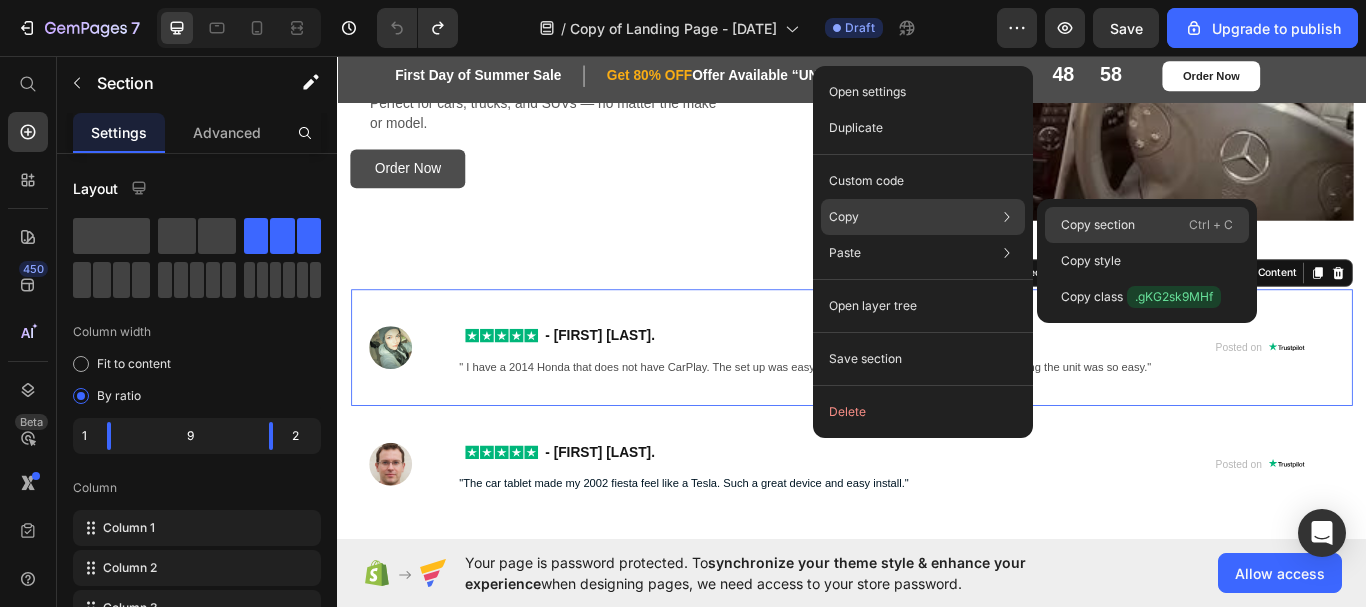 click on "Copy section" at bounding box center [1098, 225] 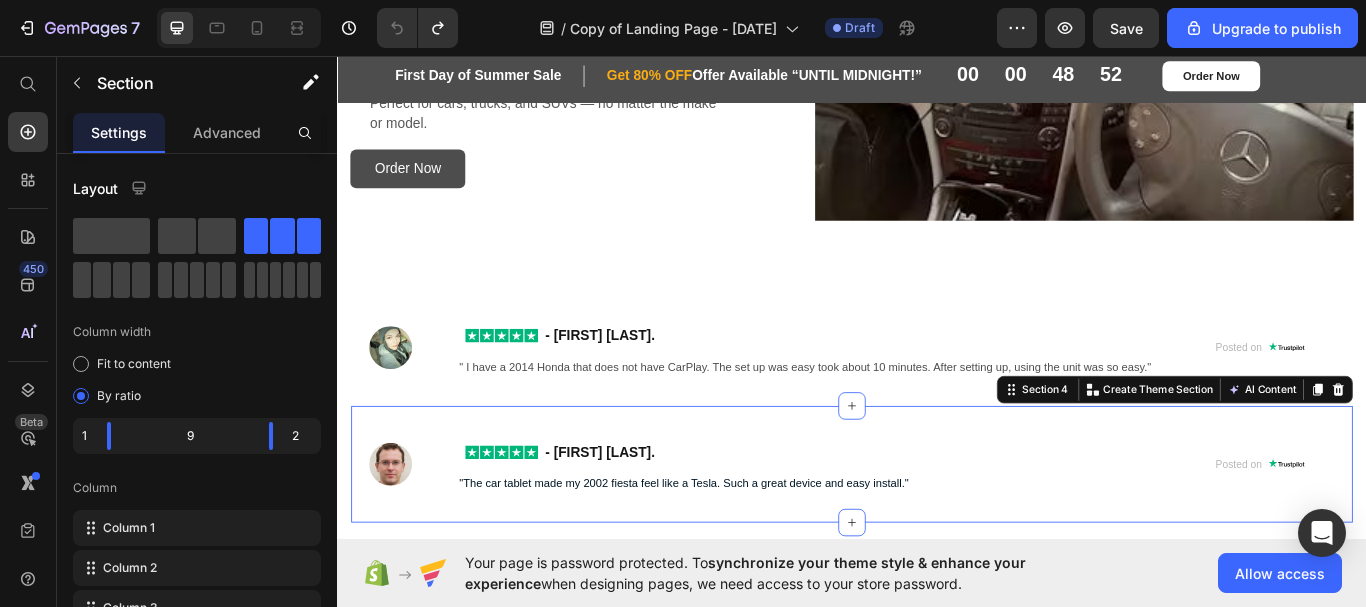 click on "Image Row Row Row - [FIRST] [LAST].    Button "The car tablet made my [YEAR] fiesta feel like a Tesla. Such a great device and easy install." Text Block Row Created with Sketch. Posted on       Button Section 4   You can create reusable sections Create Theme Section AI Content Write with GemAI What would you like to describe here? Tone and Voice Persuasive Product SmartRide Pro Show more Generate" at bounding box center [937, 533] 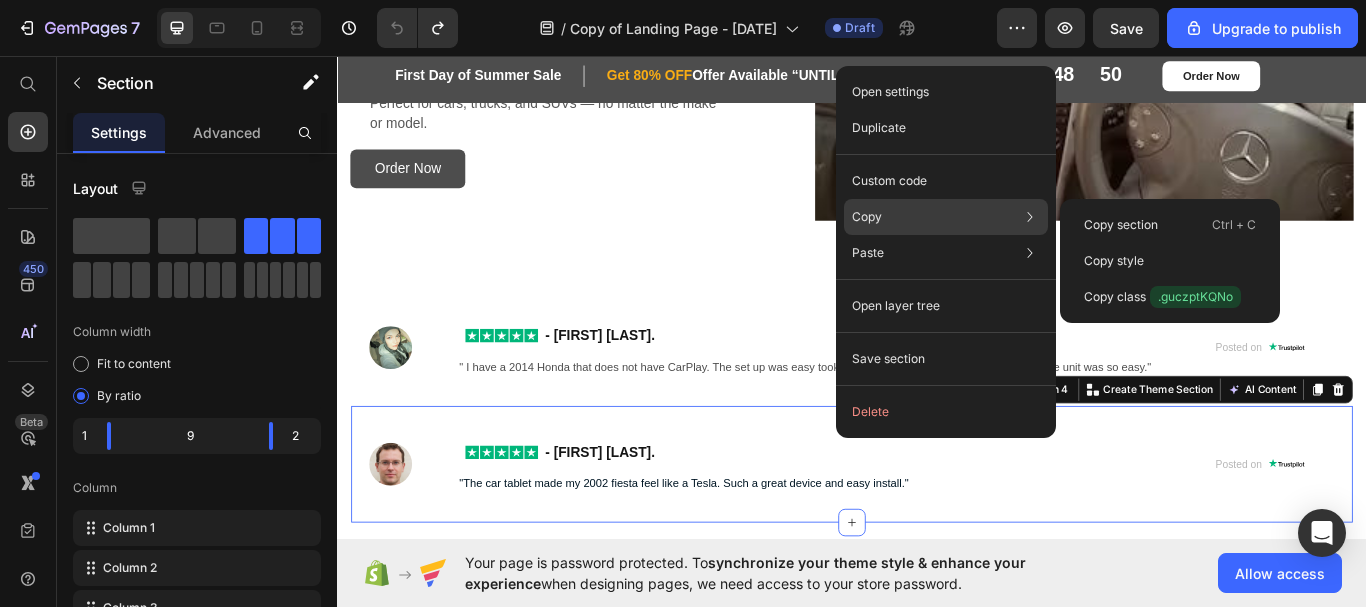 click on "Copy Copy section  Ctrl + C Copy style  Copy class  .guczptKQNo" 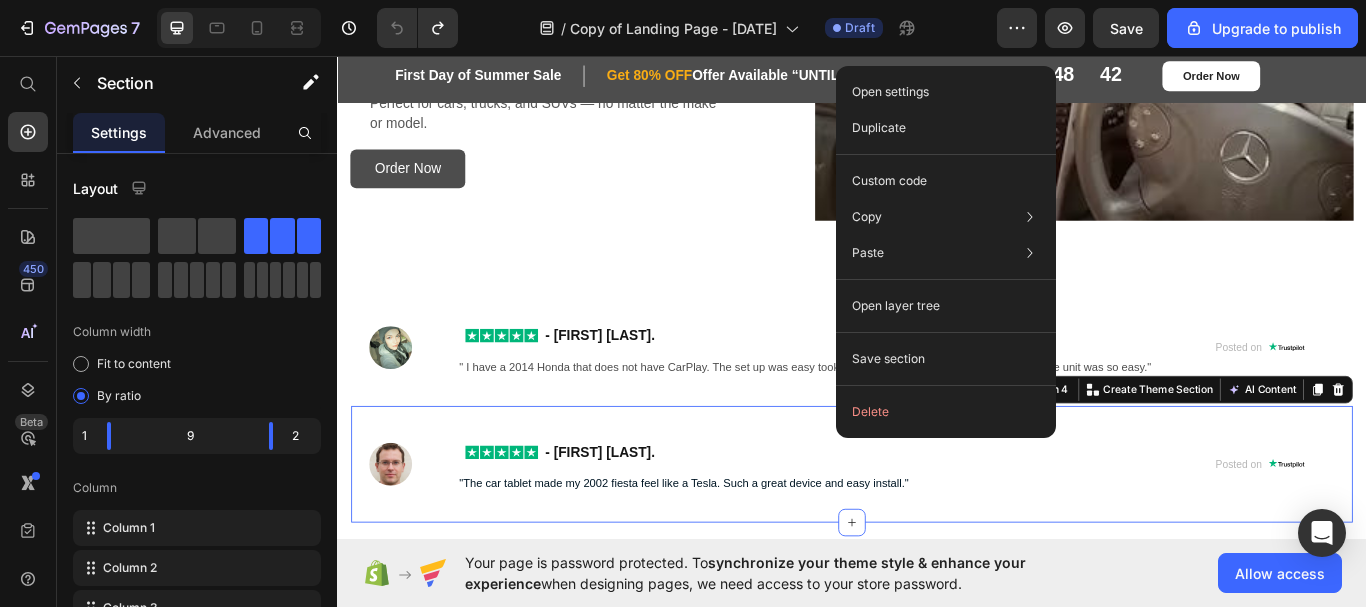 click on "Image Row Row Row - [FIRST] [LAST].    Button "The car tablet made my [YEAR] fiesta feel like a Tesla. Such a great device and easy install." Text Block Row Created with Sketch. Posted on       Button Section 4   You can create reusable sections Create Theme Section AI Content Write with GemAI What would you like to describe here? Tone and Voice Persuasive Product SmartRide Pro Show more Generate" at bounding box center [937, 533] 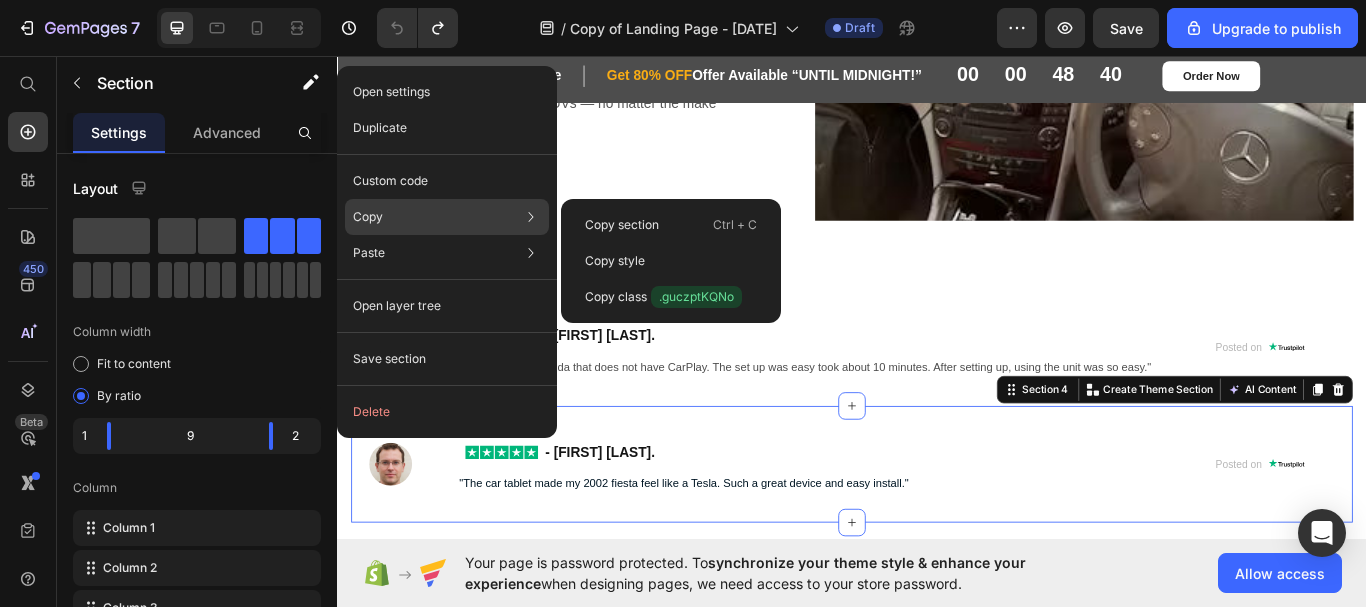 click on "Copy Copy section  Ctrl + C Copy style  Copy class  .guczptKQNo" 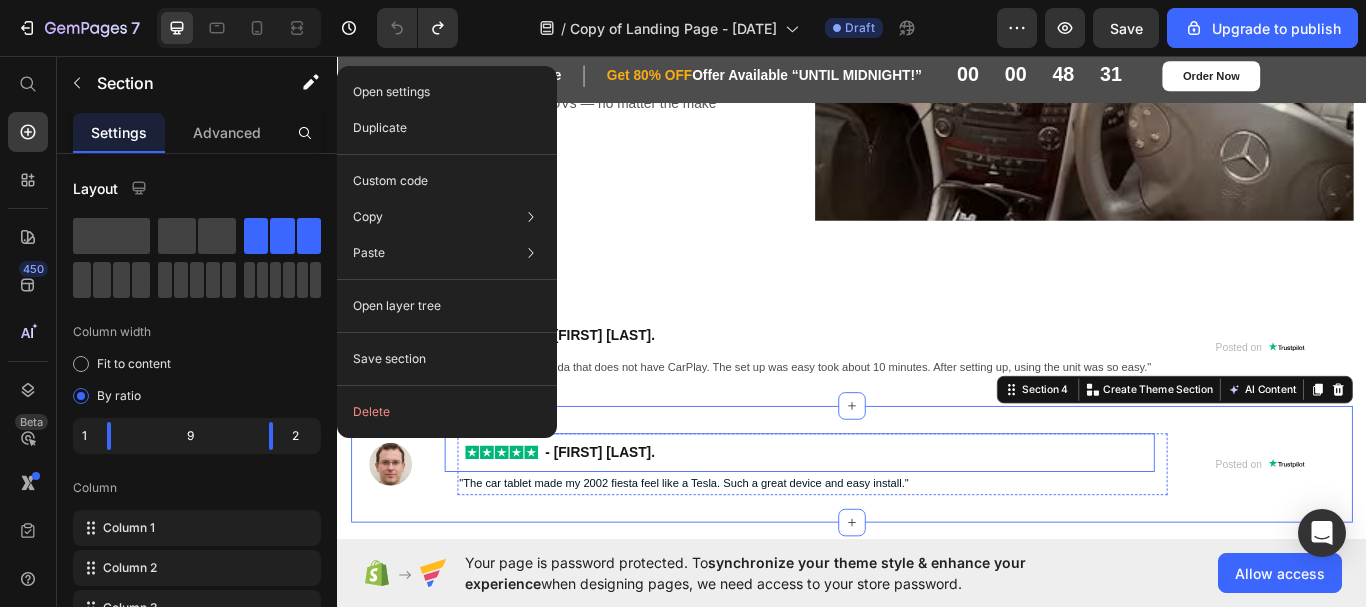 click on "- [FIRST] [LAST].    Button" at bounding box center [876, 519] 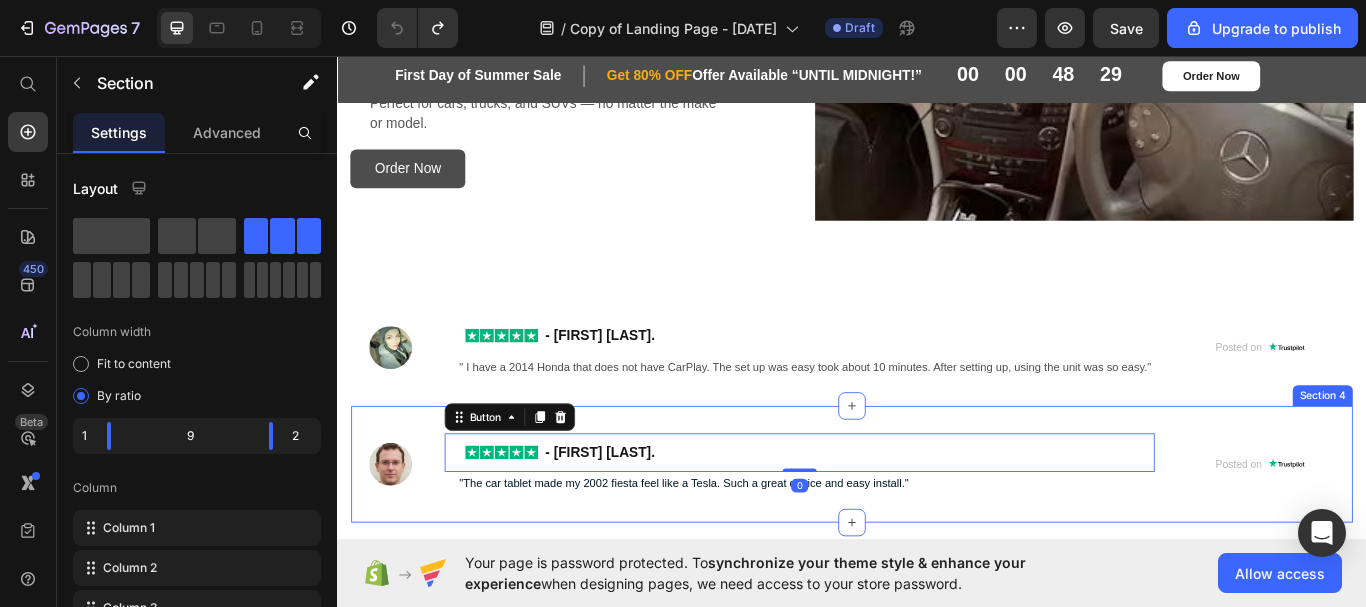 click on "Image Row Row Row - [FIRST] [LAST].    Button   0 "The car tablet made my [YEAR] fiesta feel like a Tesla. Such a great device and easy install." Text Block Row Created with Sketch. Posted on       Button Section 4" at bounding box center [937, 533] 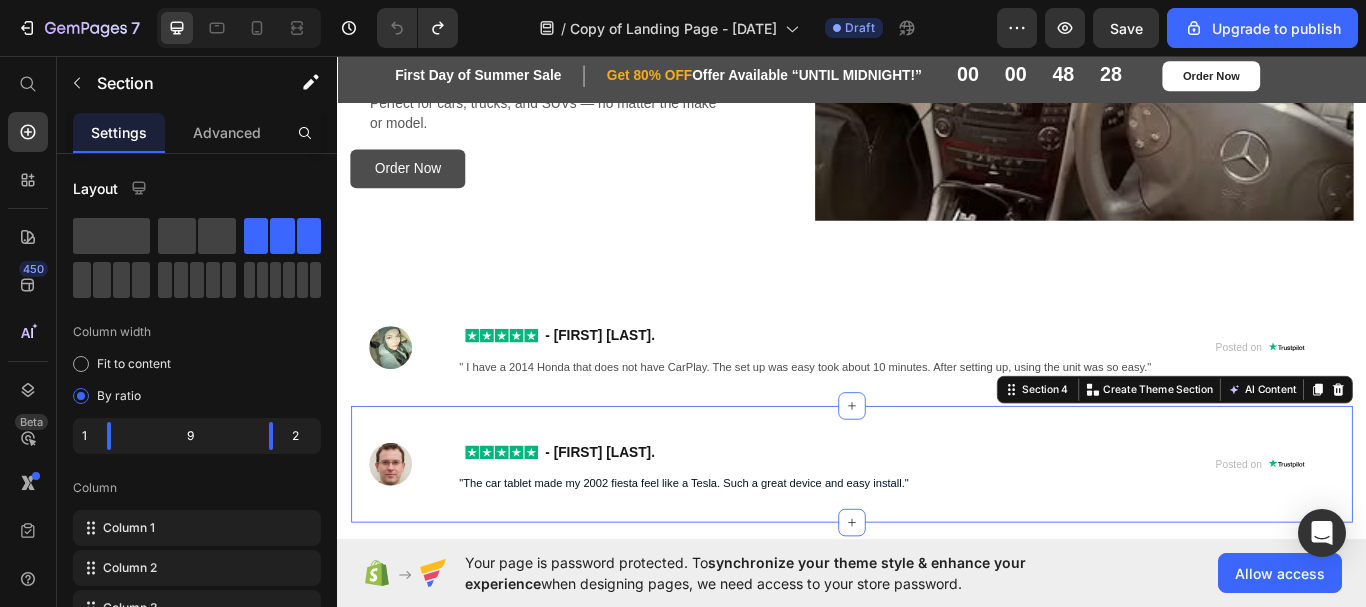 click on "Image Row Row Row - [FIRST] [LAST].    Button "The car tablet made my [YEAR] fiesta feel like a Tesla. Such a great device and easy install." Text Block Row Created with Sketch. Posted on       Button Section 4   You can create reusable sections Create Theme Section AI Content Write with GemAI What would you like to describe here? Tone and Voice Persuasive Product SmartRide Pro Show more Generate" at bounding box center (937, 533) 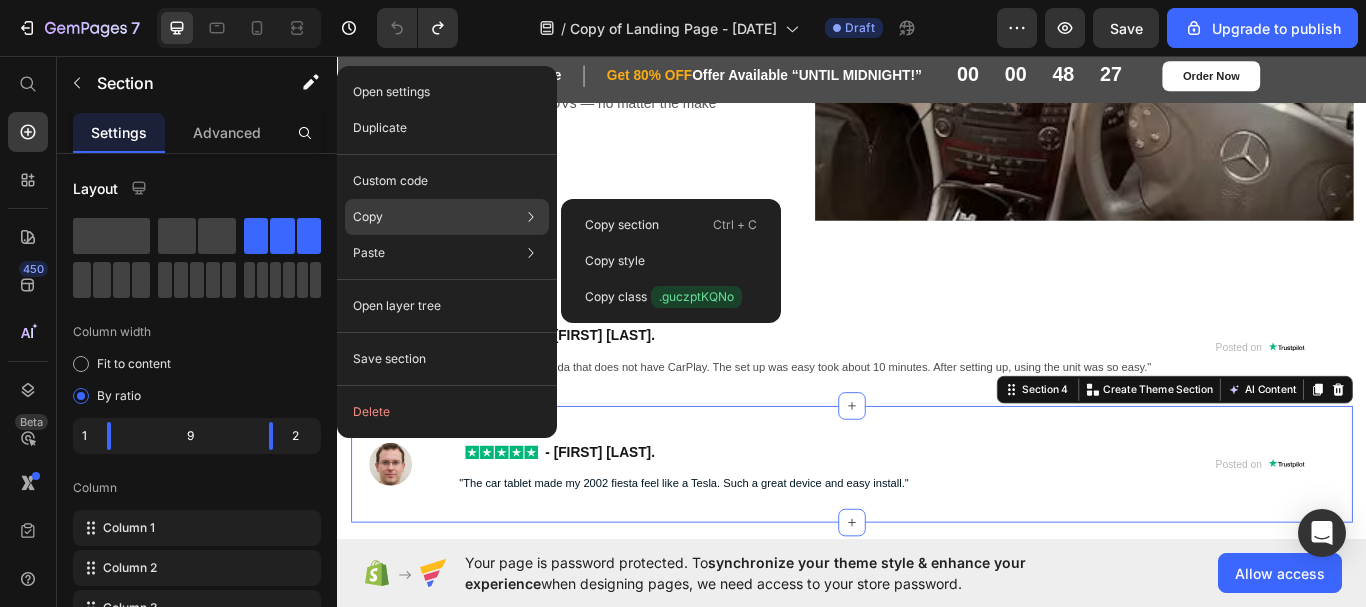 click on "Copy Copy section  Ctrl + C Copy style  Copy class  .guczptKQNo" 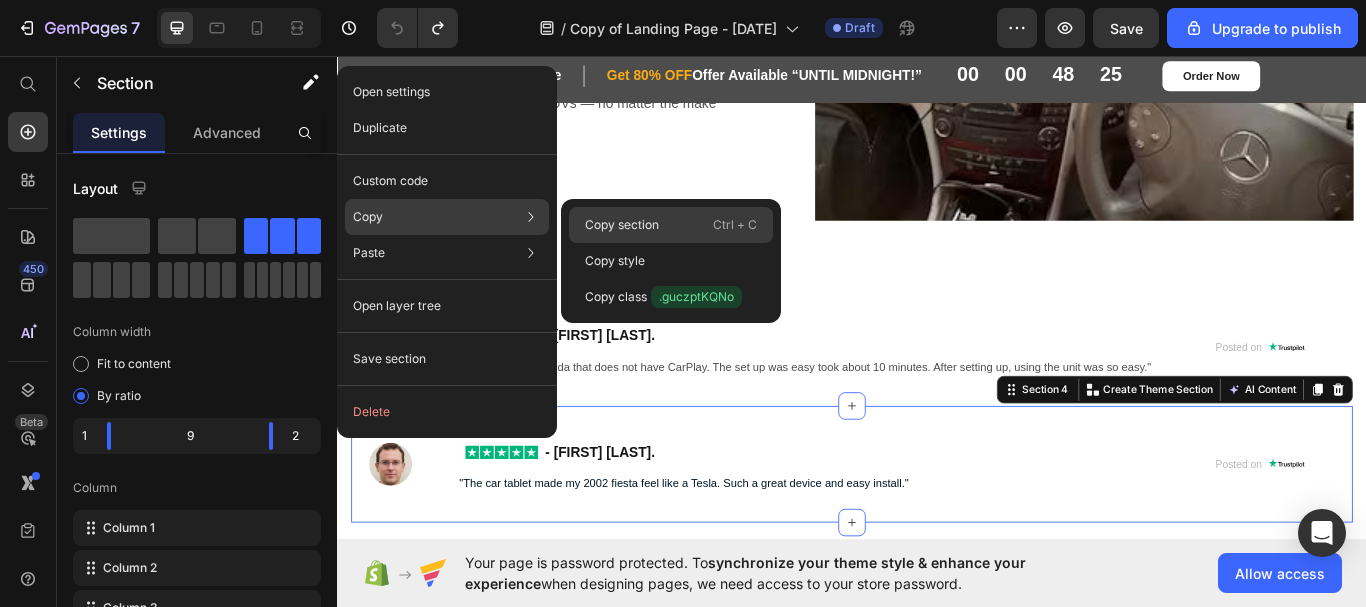 click on "Copy section" at bounding box center [622, 225] 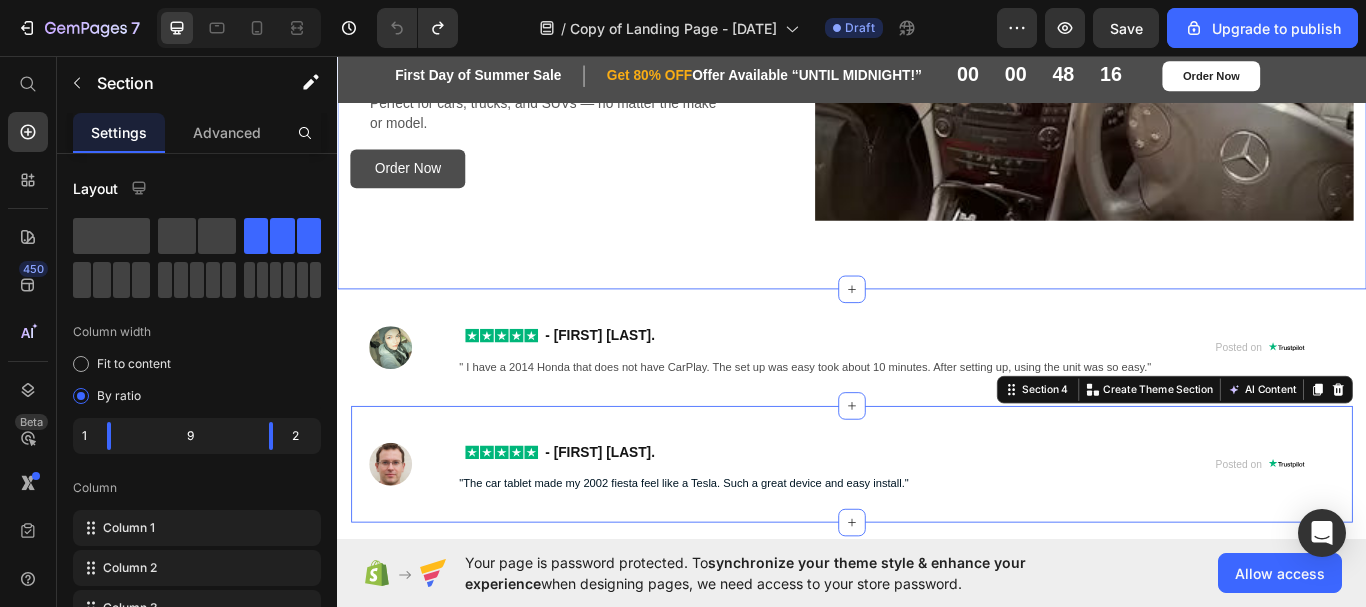 click on "SmartRide Pro - Turn Any Car Into A Smart Car! Heading The standard: Text Block
10" Ultra-Clear 4K Touchscreen Enjoy crisp visuals for navigation, calls, and entertainment — all at your fingertips.
Built-in Apple CarPlay and Android Auto Access your favorite apps, music, texts, and maps safely with hands-free voice commands. Item List Order Now Button Image Row Lorem ipsum dolor sit amet consectetur adipiscing Heading Image SmartRide Pro - Turn Any Car Into A Smart Car! Heading 4K Front and Rear Dashcam Protect yourself with crystal-clear footage automatically recorded while you drive. Text Block Wireless Screen Mirroring Mirror your smartphone for full control of videos, apps, and more — no messy cables required. Text Block Simple 5-Minute Install No complicated wiring or tools needed. Set it up and hit the road! Text Block Order Now Button Row Row SmartRide Pro - Turn Any Car Into A Smart Car! Heading The standard: Text Block
Hands-Free Voice Control Image" at bounding box center (937, -495) 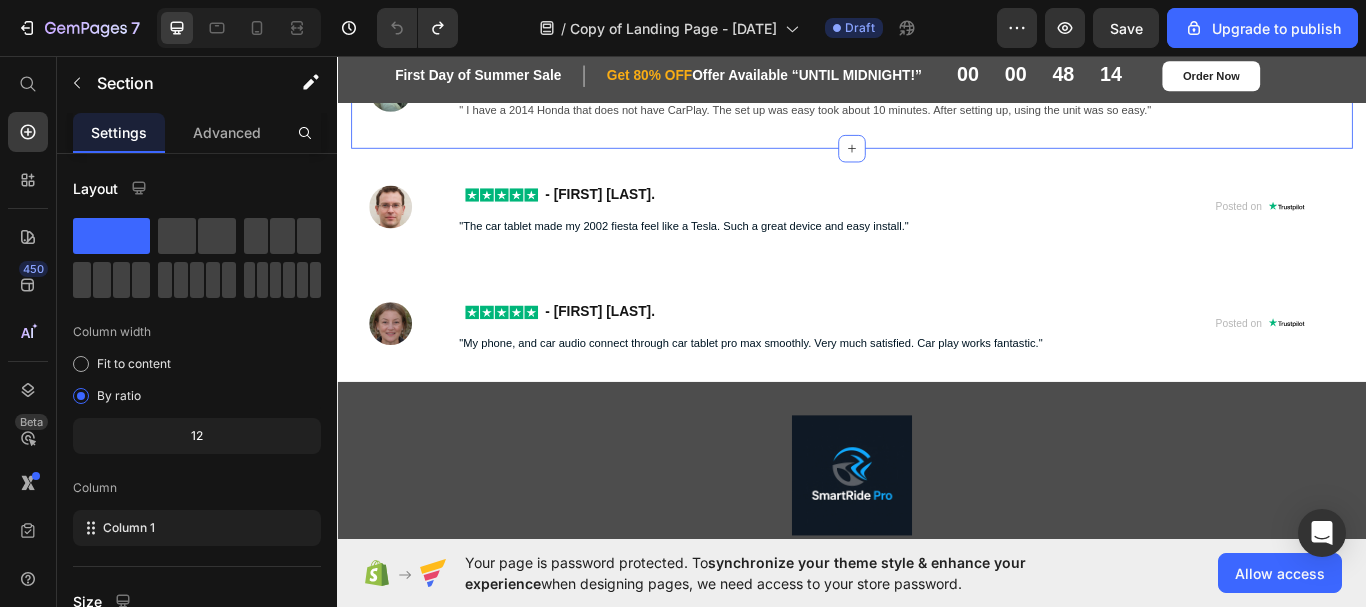scroll, scrollTop: 2700, scrollLeft: 0, axis: vertical 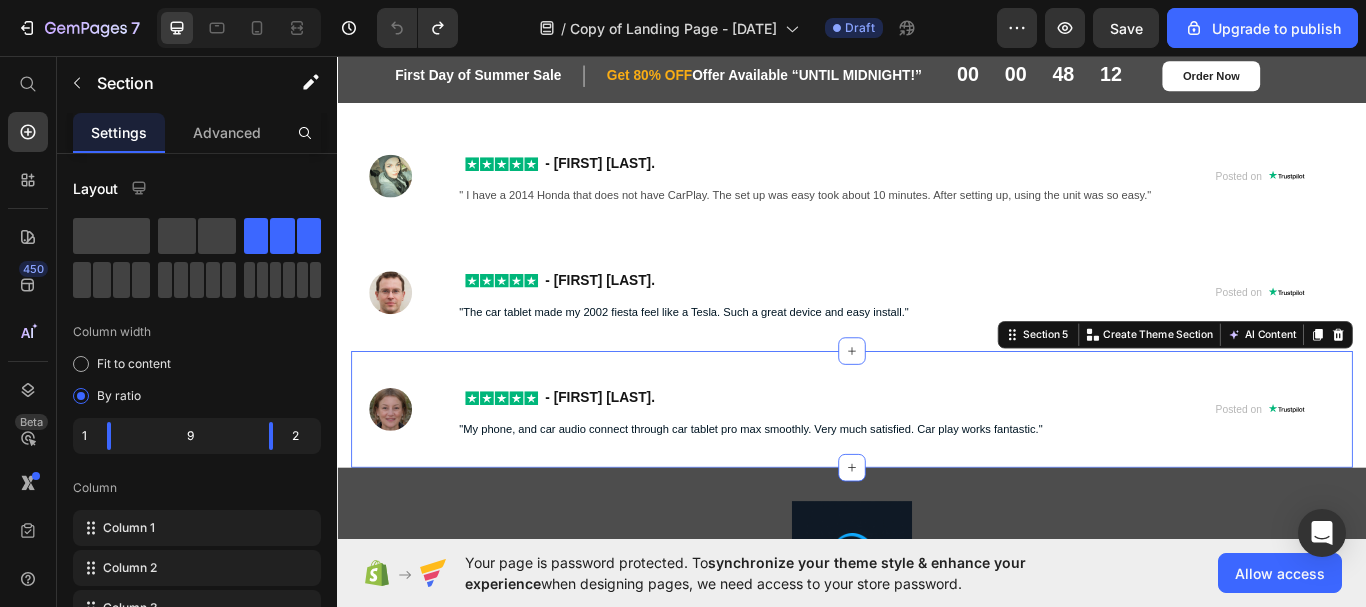 click on "Image Row Row Row - [FIRST] [LAST].    Button "My phone, and car audio connect through car tablet pro max smoothly. Very much satisfied. Car play works fantastic." Text Block Row Created with Sketch. Posted on       Button Section 5   You can create reusable sections Create Theme Section AI Content Write with GemAI What would you like to describe here? Tone and Voice Persuasive Product SmartRide Pro Show more Generate" at bounding box center [937, 469] 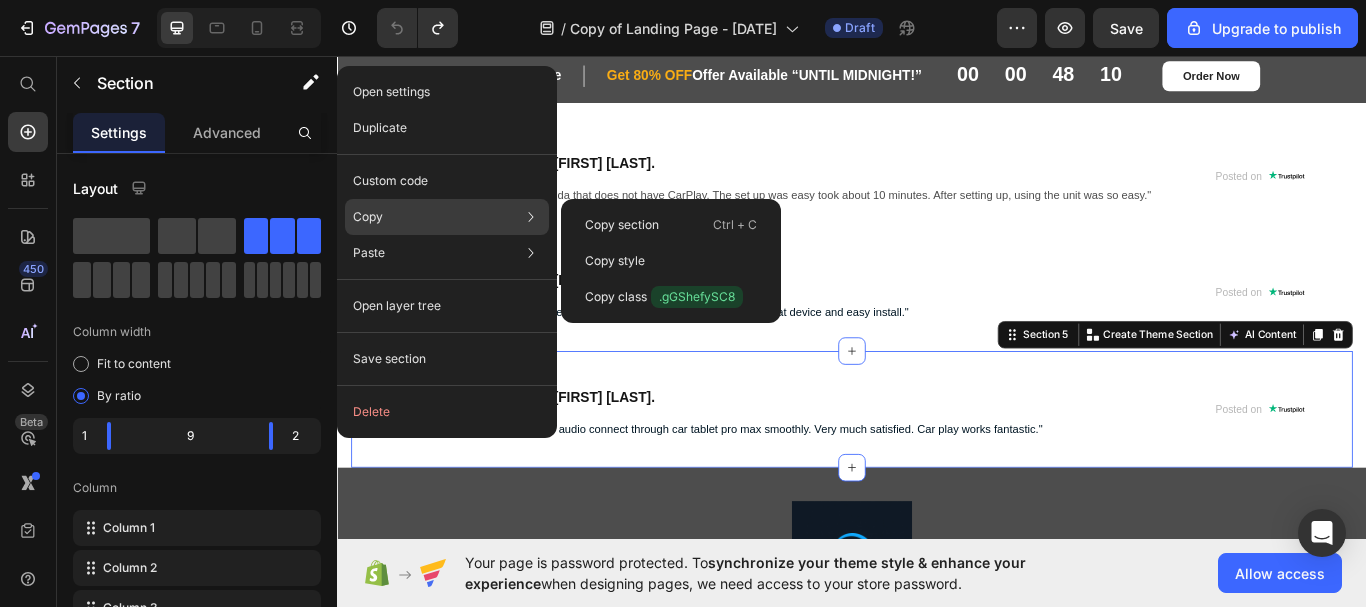 click on "Copy Copy section  Ctrl + C Copy style  Copy class  .gGShefySC8" 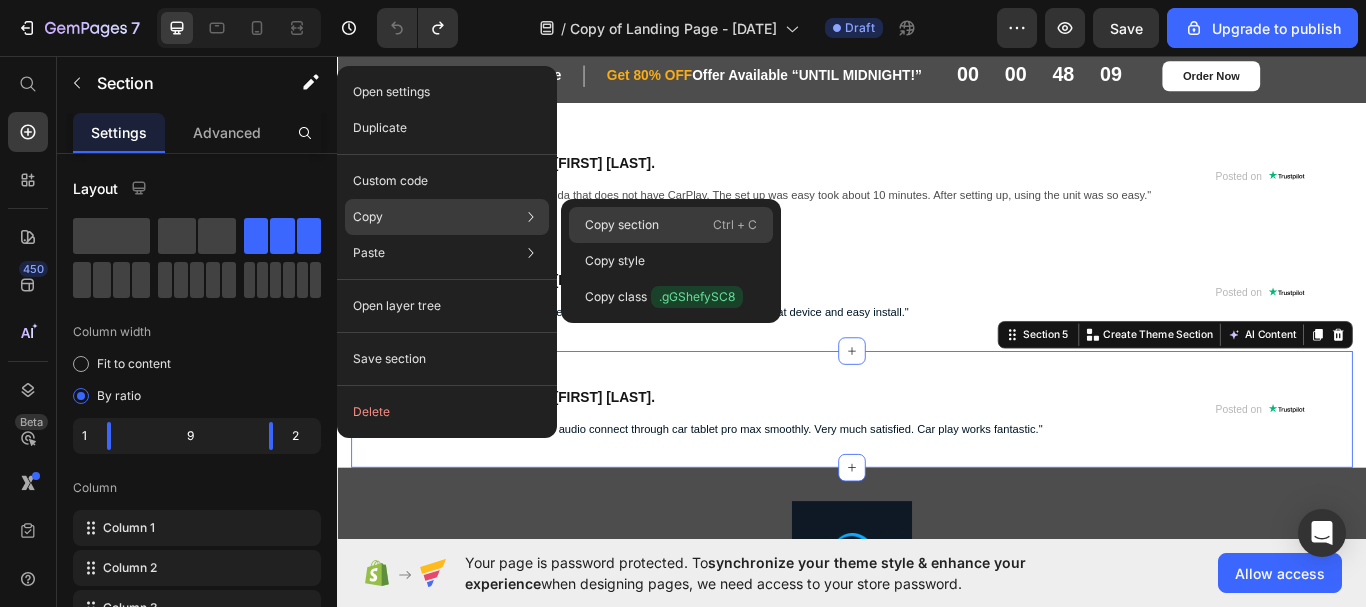click on "Copy section" at bounding box center (622, 225) 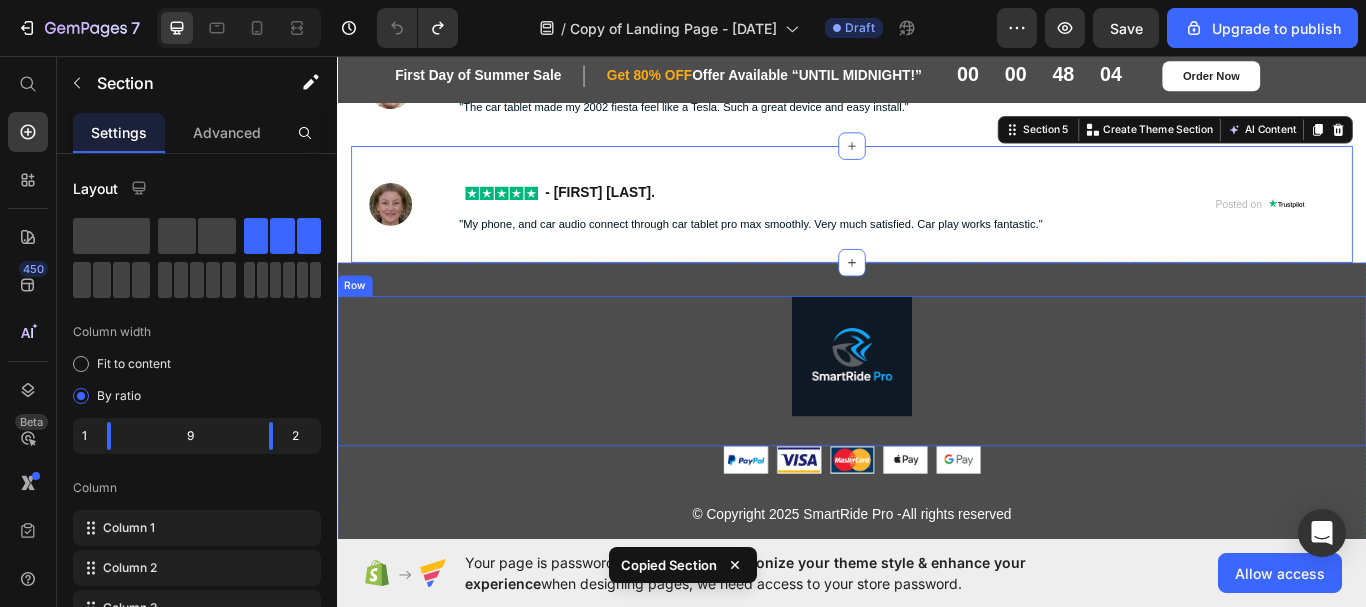 scroll, scrollTop: 3000, scrollLeft: 0, axis: vertical 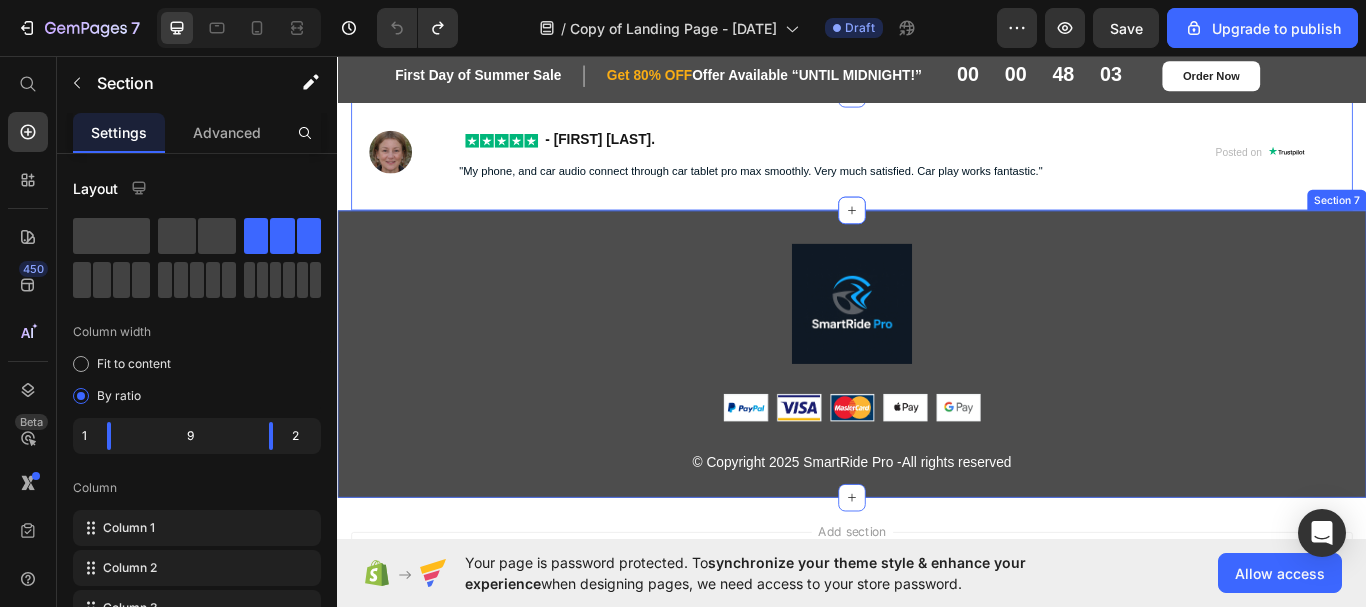 click on "Image Row Image © Copyright 2025 SmartRide Pro -All rights reserved Text block Row Section 7" at bounding box center [937, 404] 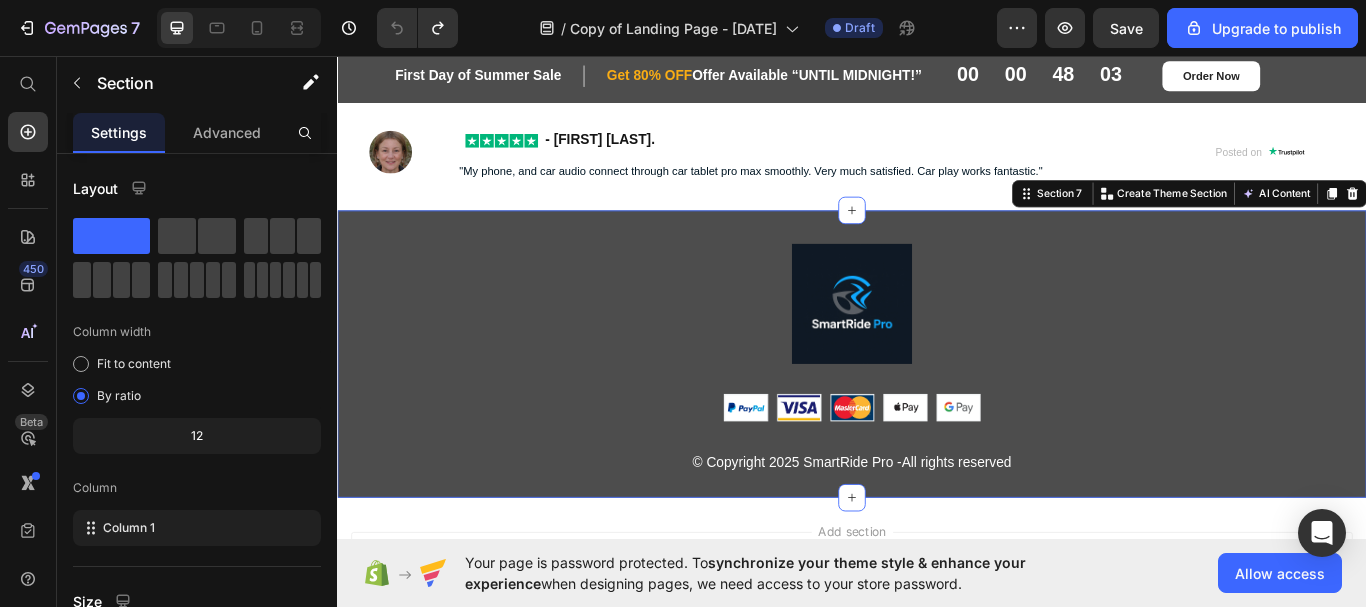 click on "Image Row Image © Copyright 2025 SmartRide Pro -All rights reserved Text block Row Section 7   You can create reusable sections Create Theme Section AI Content Write with GemAI What would you like to describe here? Tone and Voice Persuasive Product SmartRide Pro Show more Generate" at bounding box center [937, 404] 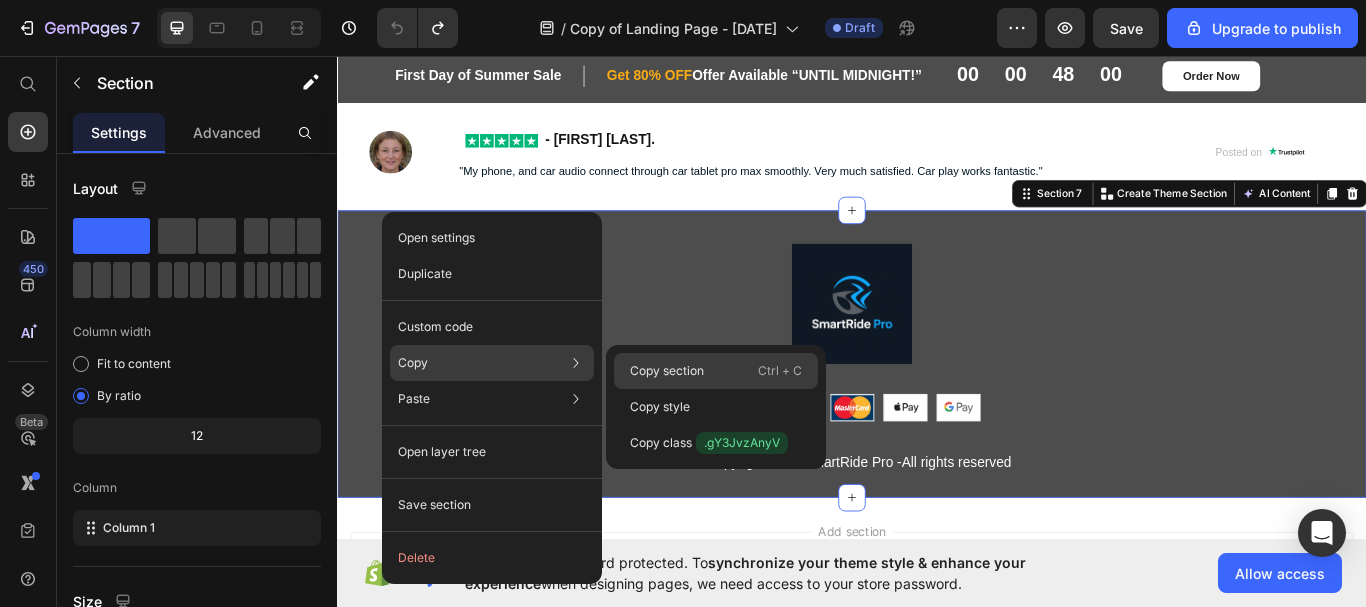 click on "Copy section" at bounding box center (667, 371) 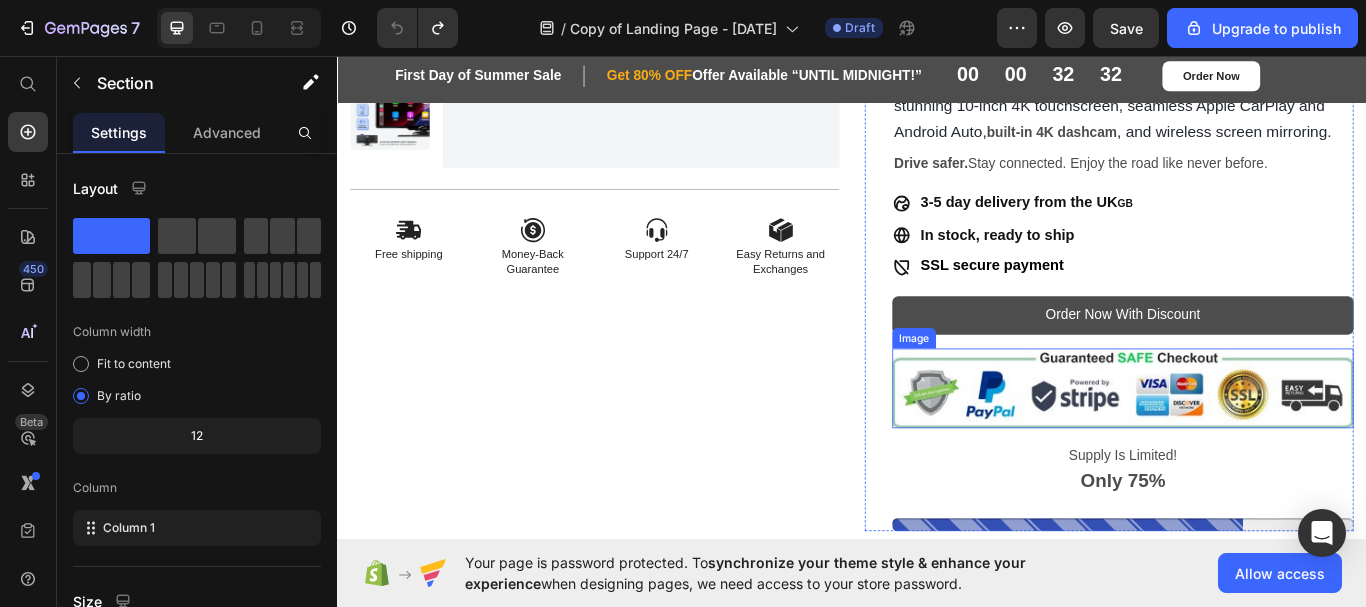 scroll, scrollTop: 0, scrollLeft: 0, axis: both 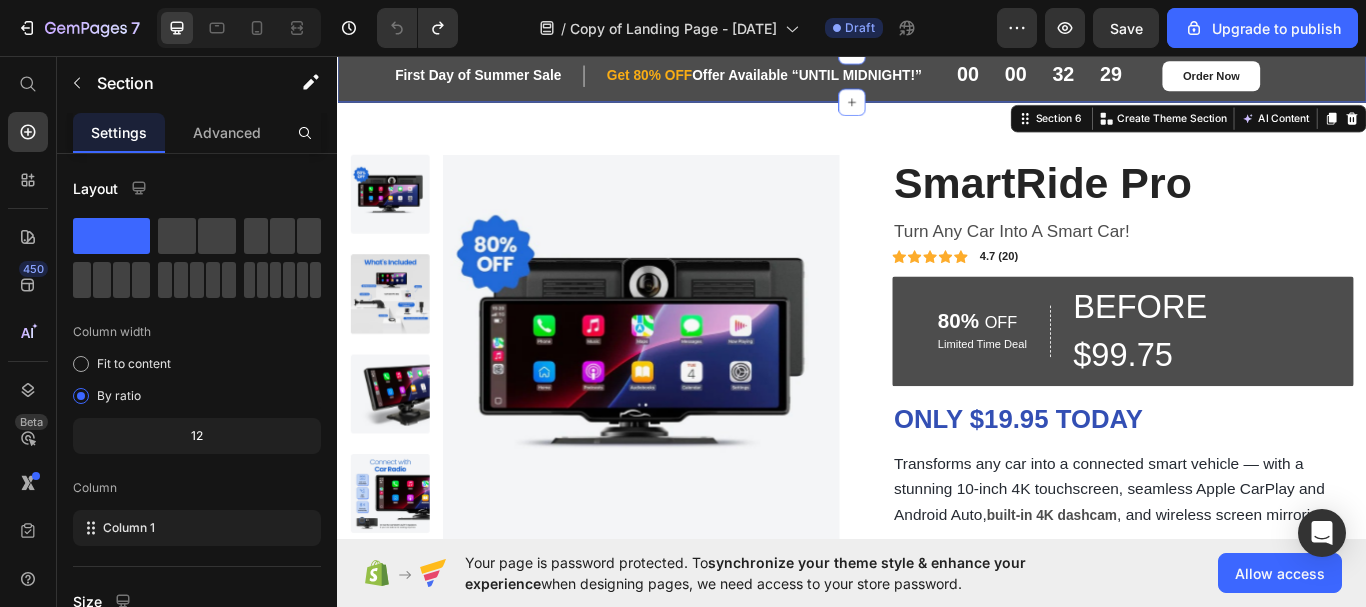 click on "First Day of Summer Sale Heading Row Get 80% OFF  Offer Available “UNTIL MIDNIGHT!” Heading Row Row 00 00 32 29 CountDown Timer Order Now Button Row Row Section 6   You can create reusable sections Create Theme Section AI Content Write with GemAI What would you like to describe here? Tone and Voice Persuasive Product SmartRide Pro Show more Generate" at bounding box center [937, 81] 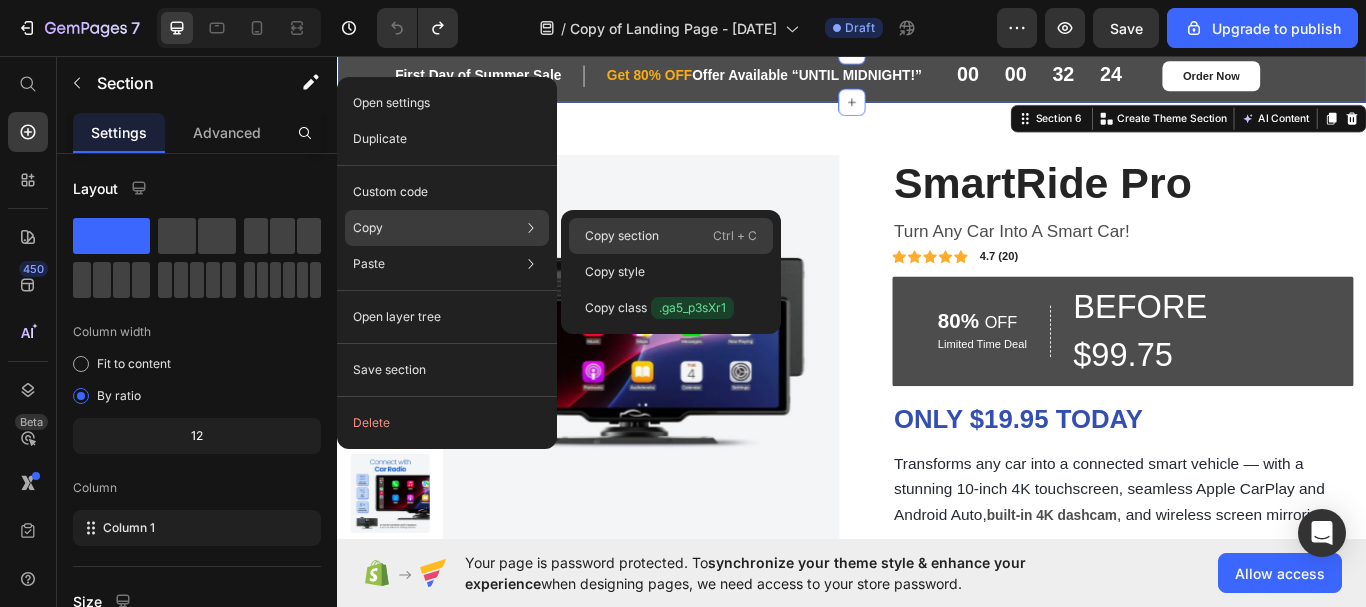 click on "Copy section" at bounding box center (622, 236) 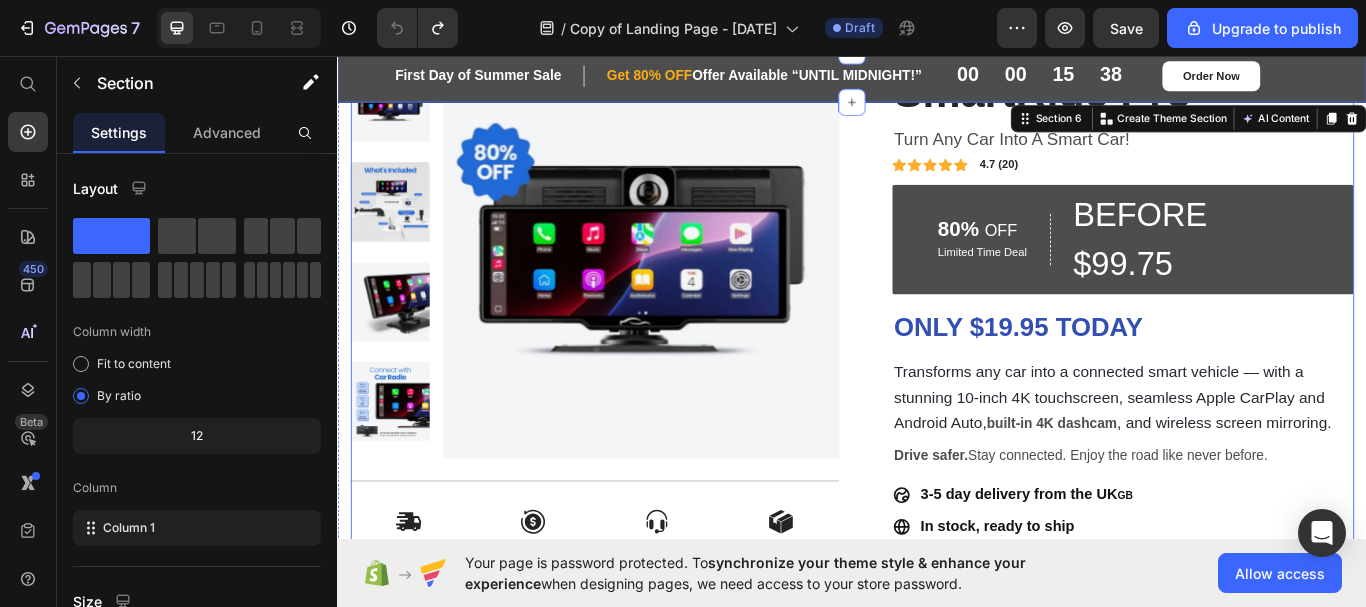 scroll, scrollTop: 0, scrollLeft: 0, axis: both 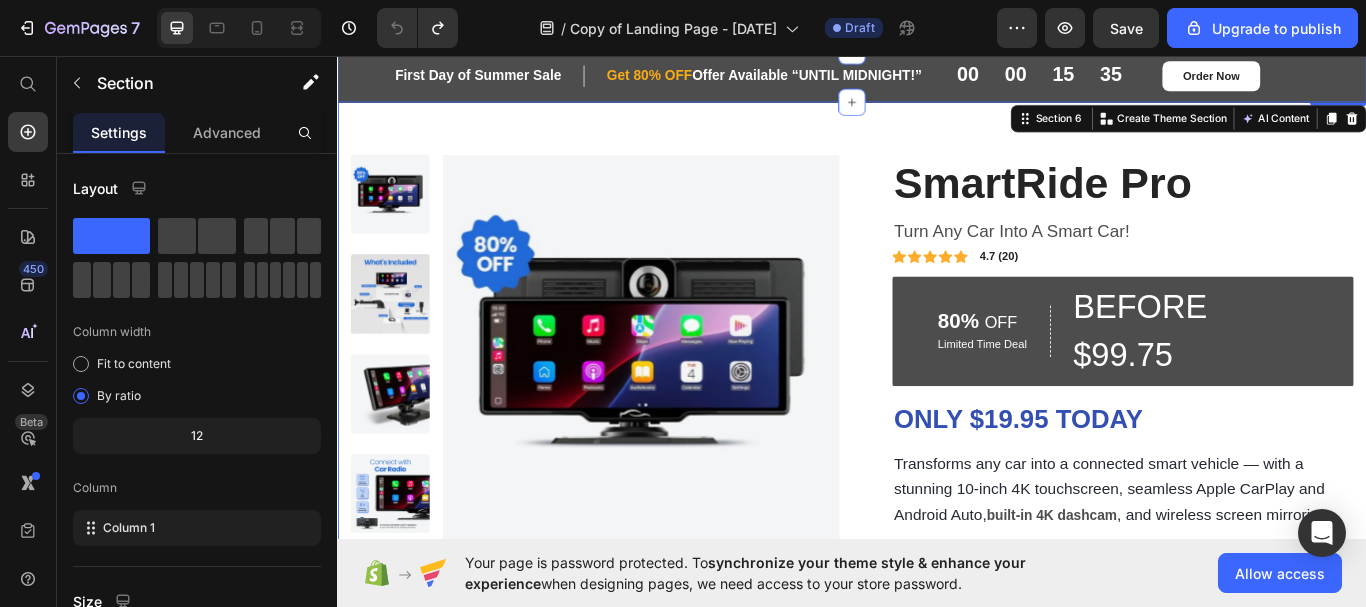 click on "Product Images
Icon Free shipping  Text Block
Icon Money-Back Guarantee Text Block
Icon Support 24/7 Text Block
Icon Easy Returns and Exchanges Text Block Row SmartRide Pro Product Title Turn Any Car Into A Smart Car! Text Block Icon Icon Icon Icon Icon Icon List 4.7 (20) Text Block Row 80%   OFF Text Block Limited Time Deal Text Block Row BEFORE $99.75 Text Block Row ONLY $19.95 TODAY Heading Row Transforms any car into a connected smart vehicle — with a stunning 10-inch 4K touchscreen, seamless Apple CarPlay and Android Auto,  built-in 4K dashcam , and wireless screen mirroring. Text Block Drive safer.  Stay connected. Enjoy the road like never before. Text Block
3-5 day delivery from the UK GB
In stock, ready to ship
SSL secure payment Item List Row Order Now With Discount Button Row Image Supply Is Limited!  Only 75% Text Block Stock Counter Row Row Product Section 1" at bounding box center (937, 607) 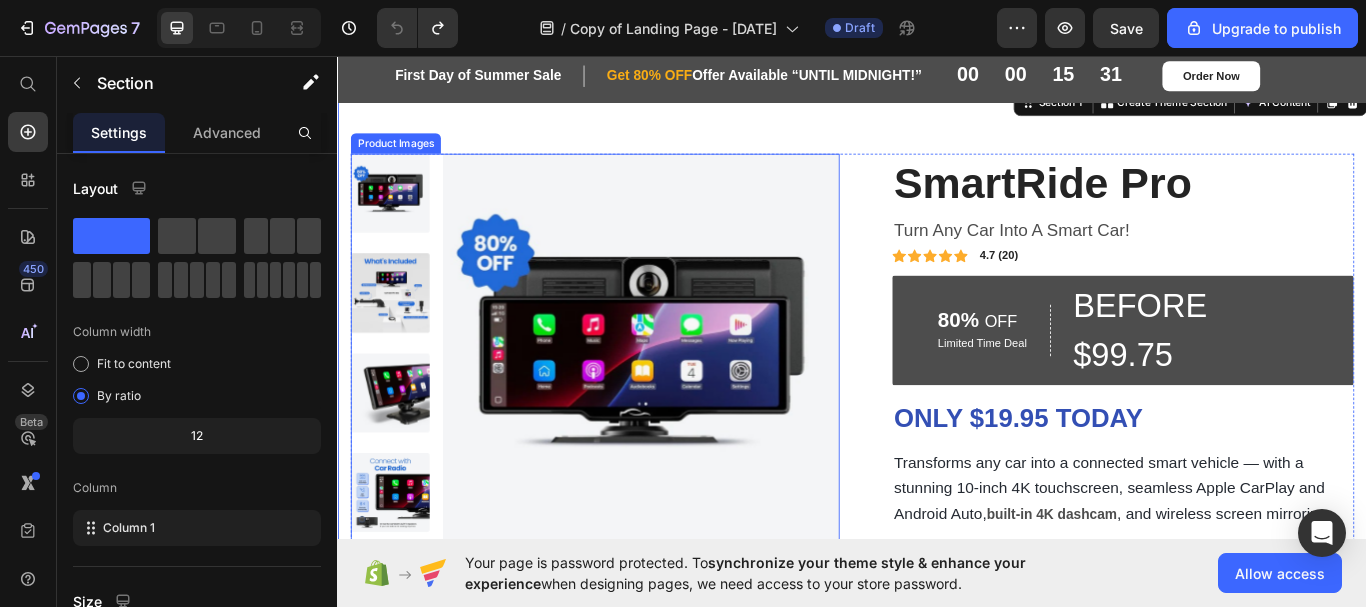 scroll, scrollTop: 0, scrollLeft: 0, axis: both 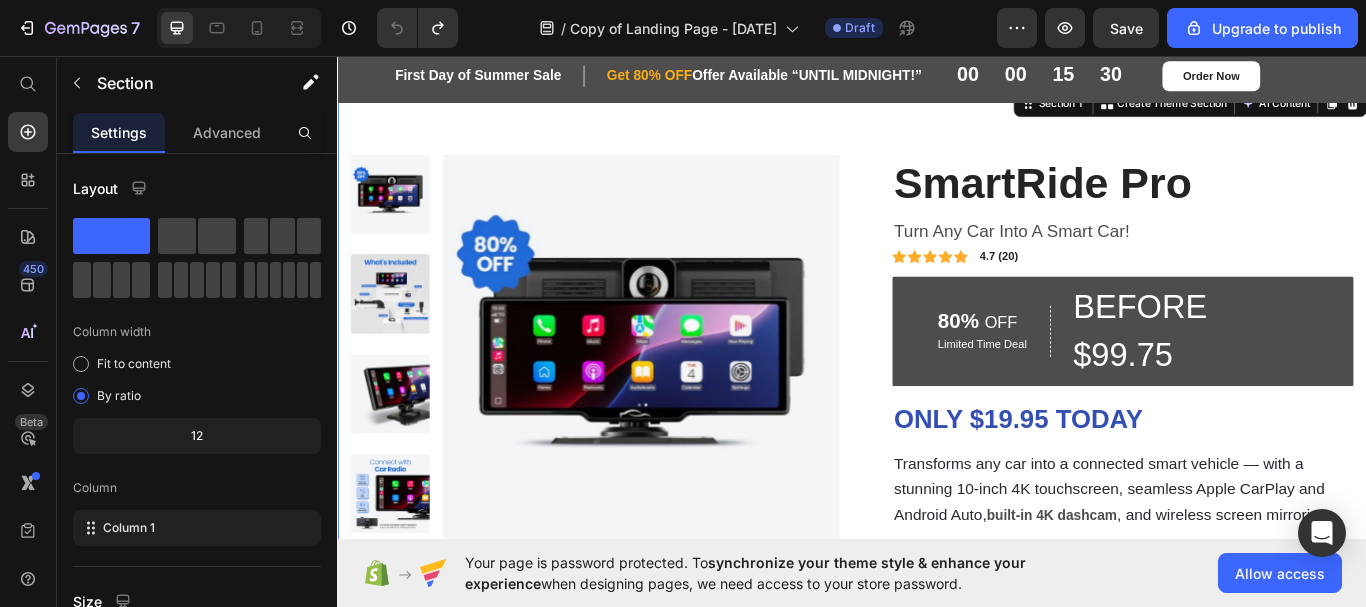 click on "Product Images
Icon Free shipping  Text Block
Icon Money-Back Guarantee Text Block
Icon Support 24/7 Text Block
Icon Easy Returns and Exchanges Text Block Row SmartRide Pro Product Title Turn Any Car Into A Smart Car! Text Block Icon Icon Icon Icon Icon Icon List 4.7 (20) Text Block Row 80%   OFF Text Block Limited Time Deal Text Block Row BEFORE $99.75 Text Block Row ONLY $19.95 TODAY Heading Row Transforms any car into a connected smart vehicle — with a stunning 10-inch 4K touchscreen, seamless Apple CarPlay and Android Auto,  built-in 4K dashcam , and wireless screen mirroring. Text Block Drive safer.  Stay connected. Enjoy the road like never before. Text Block
3-5 day delivery from the UK GB
In stock, ready to ship
SSL secure payment Item List Row Order Now With Discount Button Row Image Supply Is Limited!  Only 75% Text Block Stock Counter Row Row Product Section 1   You can create reusable sections Create Theme Section" at bounding box center [937, 607] 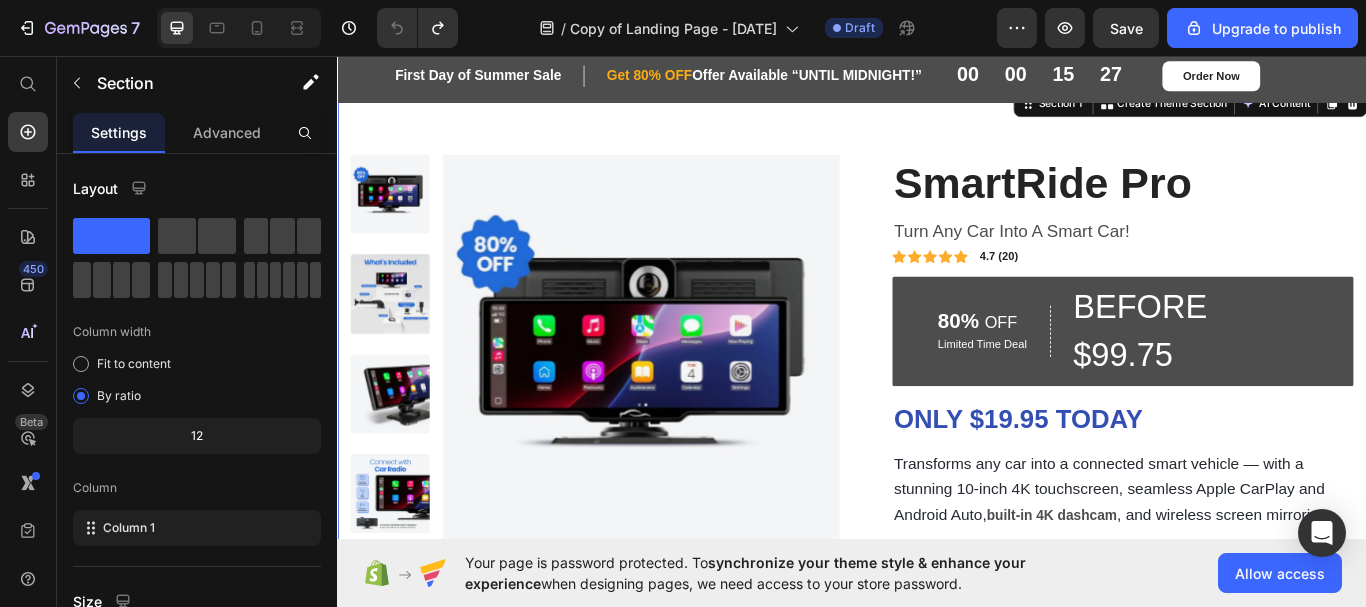 click on "Product Images
Icon Free shipping  Text Block
Icon Money-Back Guarantee Text Block
Icon Support 24/7 Text Block
Icon Easy Returns and Exchanges Text Block Row SmartRide Pro Product Title Turn Any Car Into A Smart Car! Text Block Icon Icon Icon Icon Icon Icon List 4.7 (20) Text Block Row 80%   OFF Text Block Limited Time Deal Text Block Row BEFORE $99.75 Text Block Row ONLY $19.95 TODAY Heading Row Transforms any car into a connected smart vehicle — with a stunning 10-inch 4K touchscreen, seamless Apple CarPlay and Android Auto,  built-in 4K dashcam , and wireless screen mirroring. Text Block Drive safer.  Stay connected. Enjoy the road like never before. Text Block
3-5 day delivery from the UK GB
In stock, ready to ship
SSL secure payment Item List Row Order Now With Discount Button Row Image Supply Is Limited!  Only 75% Text Block Stock Counter Row Row Product Section 1   You can create reusable sections Create Theme Section" at bounding box center (937, 607) 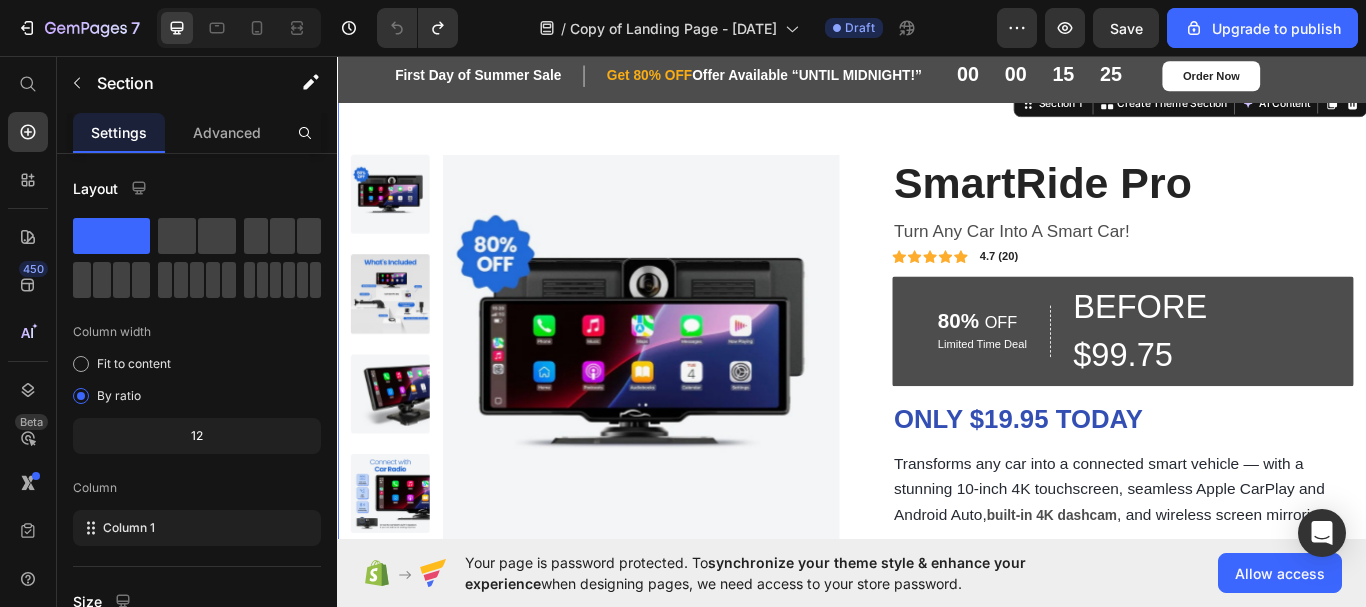 click on "Product Images
Icon Free shipping  Text Block
Icon Money-Back Guarantee Text Block
Icon Support 24/7 Text Block
Icon Easy Returns and Exchanges Text Block Row SmartRide Pro Product Title Turn Any Car Into A Smart Car! Text Block Icon Icon Icon Icon Icon Icon List 4.7 (20) Text Block Row 80%   OFF Text Block Limited Time Deal Text Block Row BEFORE $99.75 Text Block Row ONLY $19.95 TODAY Heading Row Transforms any car into a connected smart vehicle — with a stunning 10-inch 4K touchscreen, seamless Apple CarPlay and Android Auto,  built-in 4K dashcam , and wireless screen mirroring. Text Block Drive safer.  Stay connected. Enjoy the road like never before. Text Block
3-5 day delivery from the UK GB
In stock, ready to ship
SSL secure payment Item List Row Order Now With Discount Button Row Image Supply Is Limited!  Only 75% Text Block Stock Counter Row Row Product Section 1   You can create reusable sections Create Theme Section" at bounding box center (937, 607) 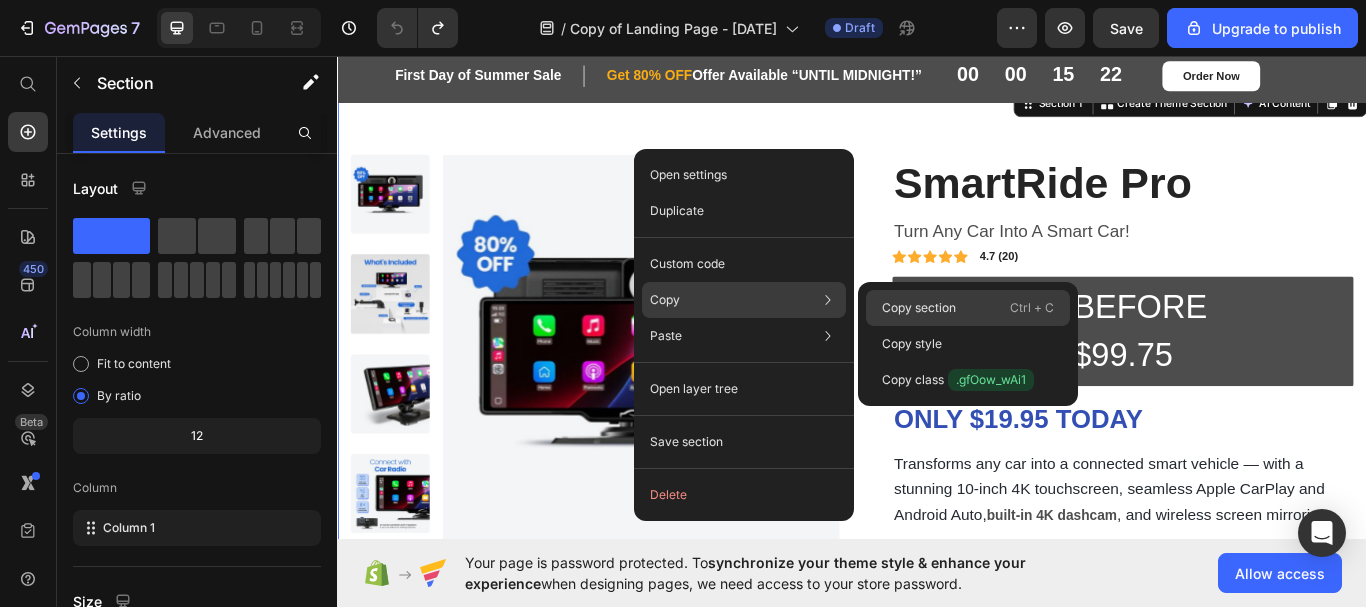 click on "Copy section" at bounding box center (919, 308) 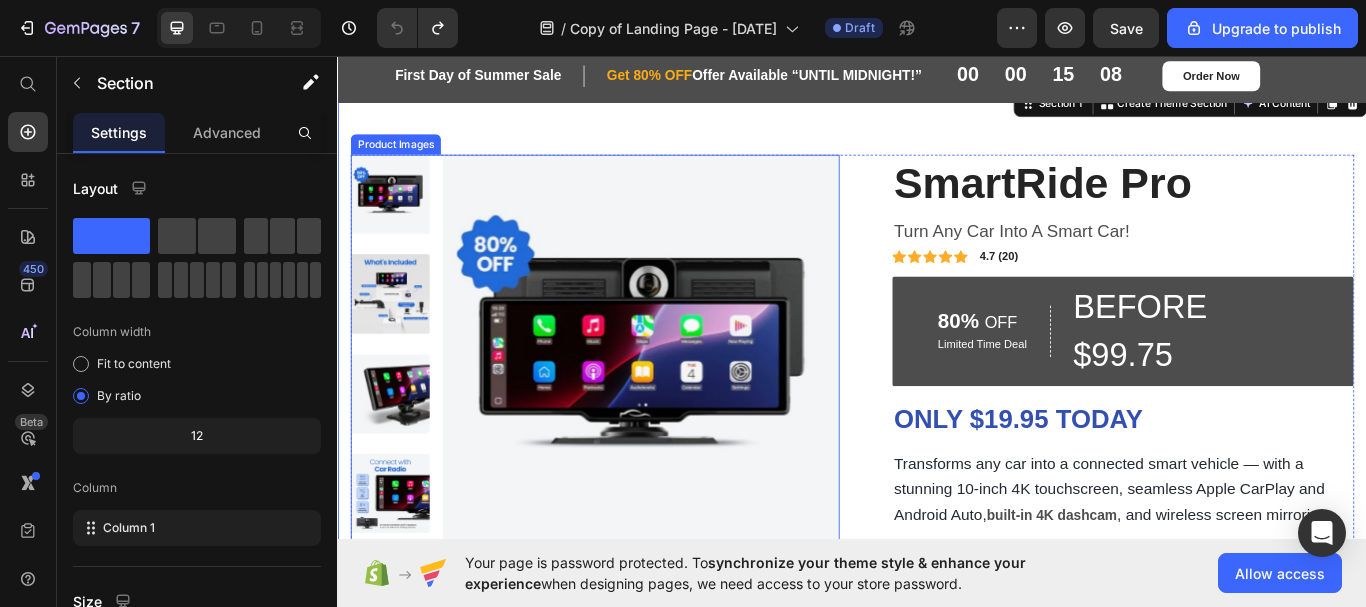 click on "Product Images" at bounding box center [404, 160] 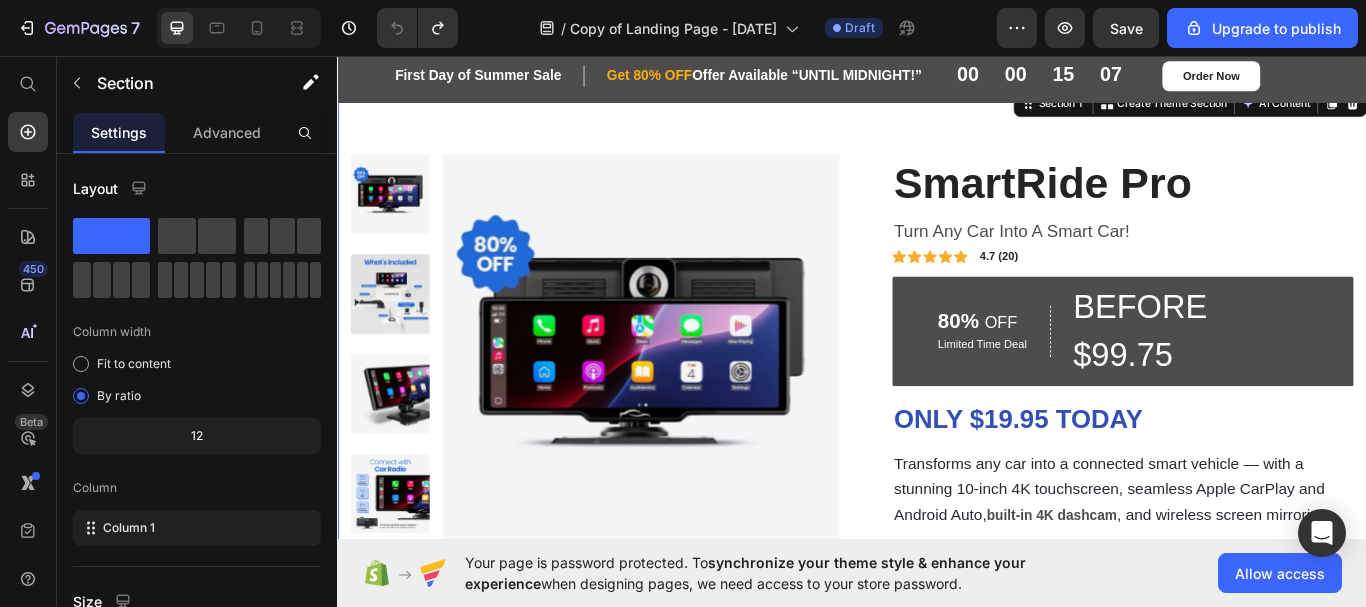 click on "Product Images
Icon Free shipping  Text Block
Icon Money-Back Guarantee Text Block
Icon Support 24/7 Text Block
Icon Easy Returns and Exchanges Text Block Row SmartRide Pro Product Title Turn Any Car Into A Smart Car! Text Block Icon Icon Icon Icon Icon Icon List 4.7 (20) Text Block Row 80%   OFF Text Block Limited Time Deal Text Block Row BEFORE $99.75 Text Block Row ONLY $19.95 TODAY Heading Row Transforms any car into a connected smart vehicle — with a stunning 10-inch 4K touchscreen, seamless Apple CarPlay and Android Auto,  built-in 4K dashcam , and wireless screen mirroring. Text Block Drive safer.  Stay connected. Enjoy the road like never before. Text Block
3-5 day delivery from the UK GB
In stock, ready to ship
SSL secure payment Item List Row Order Now With Discount Button Row Image Supply Is Limited!  Only 75% Text Block Stock Counter Row Row Product Section 1   You can create reusable sections Create Theme Section" at bounding box center [937, 607] 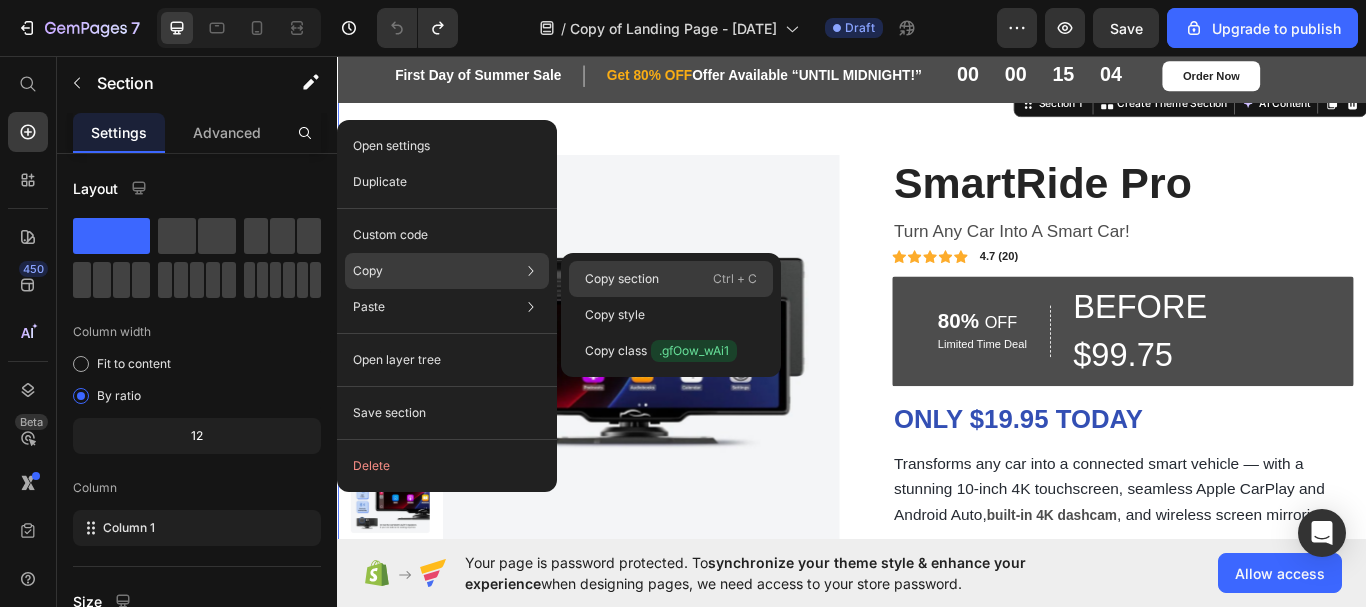 click on "Copy section" at bounding box center (622, 279) 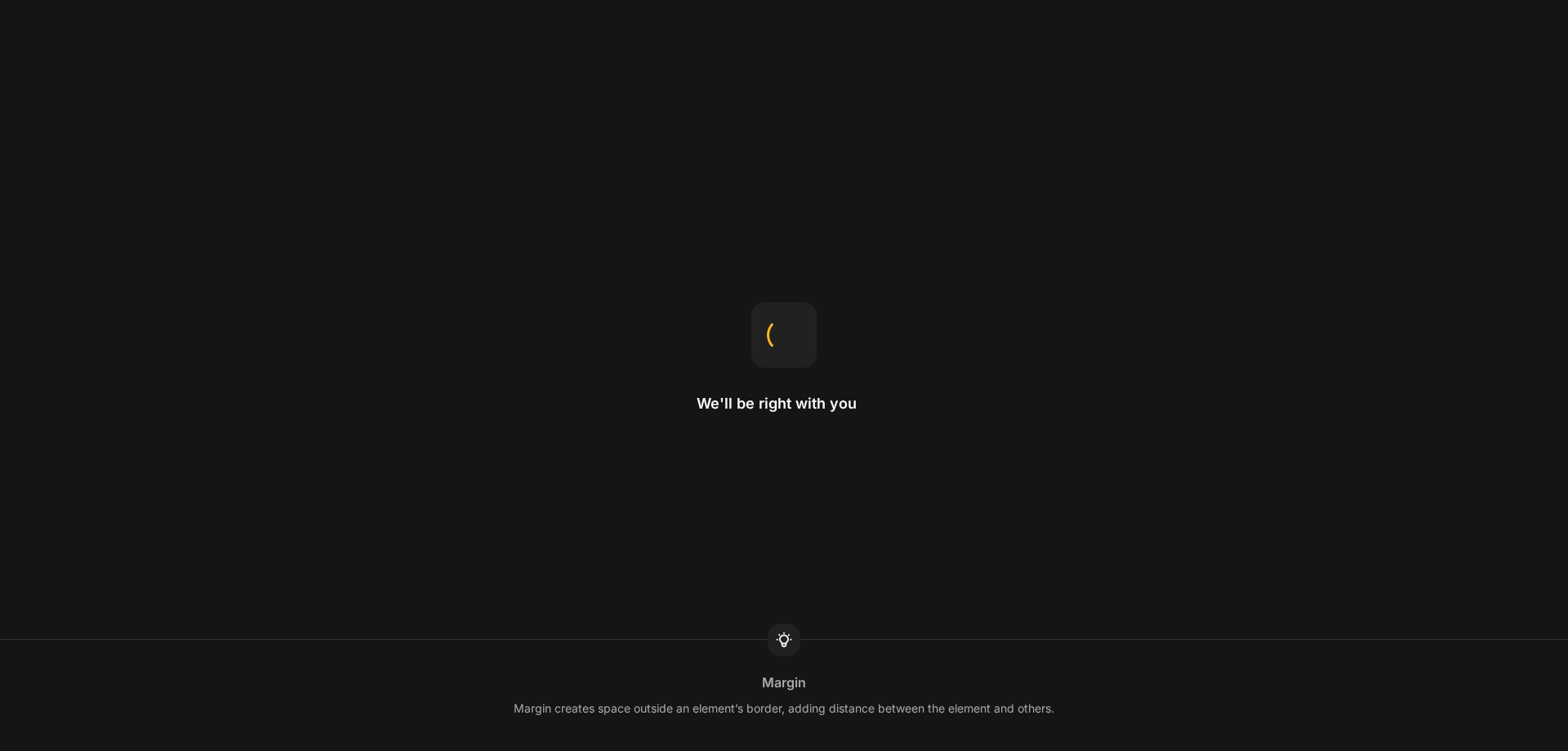 scroll, scrollTop: 0, scrollLeft: 0, axis: both 